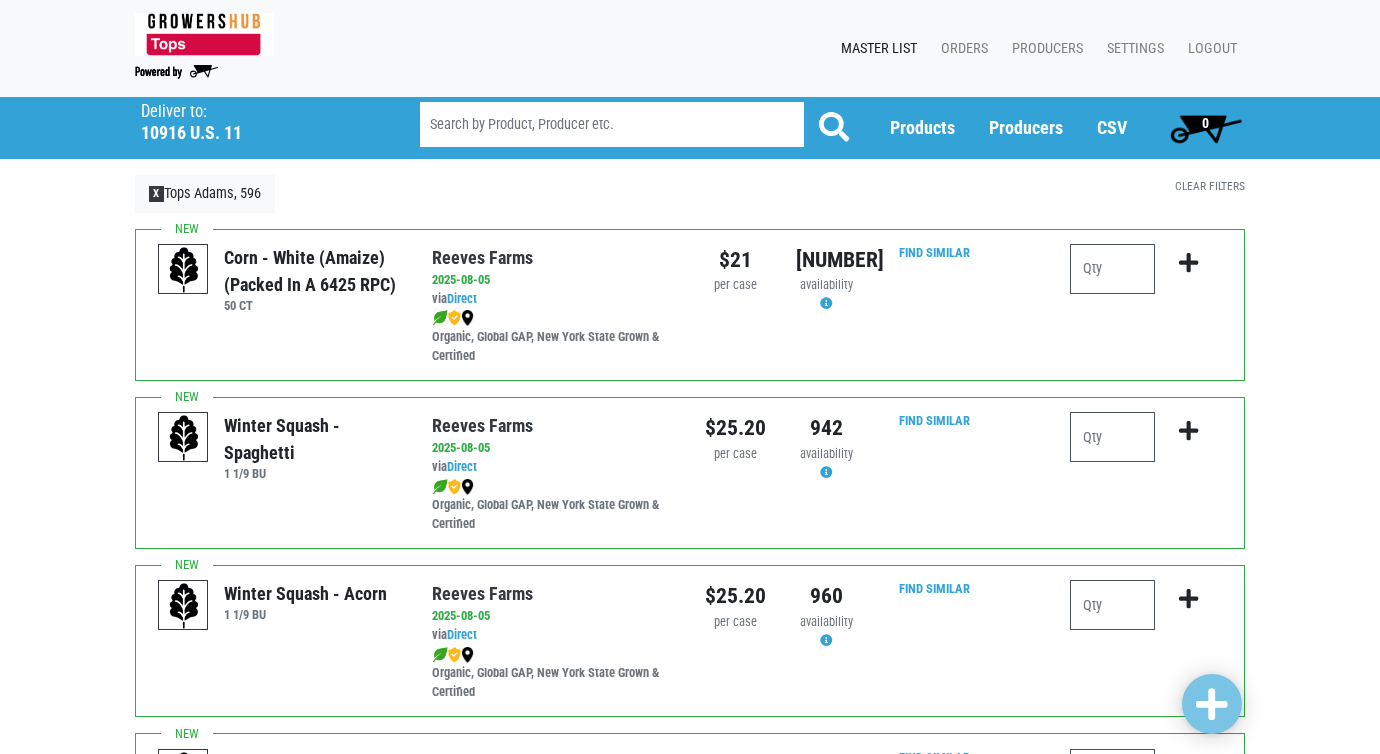 scroll, scrollTop: 0, scrollLeft: 0, axis: both 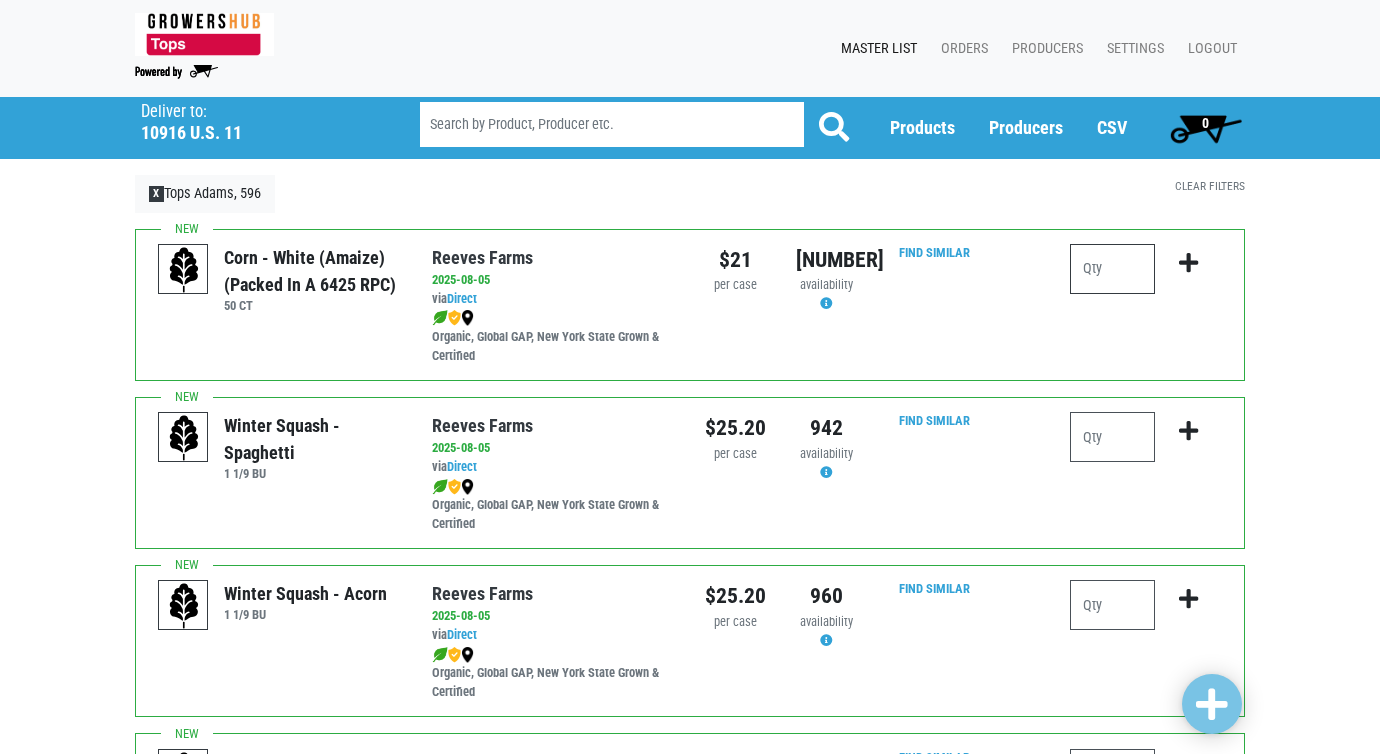 click at bounding box center [1112, 269] 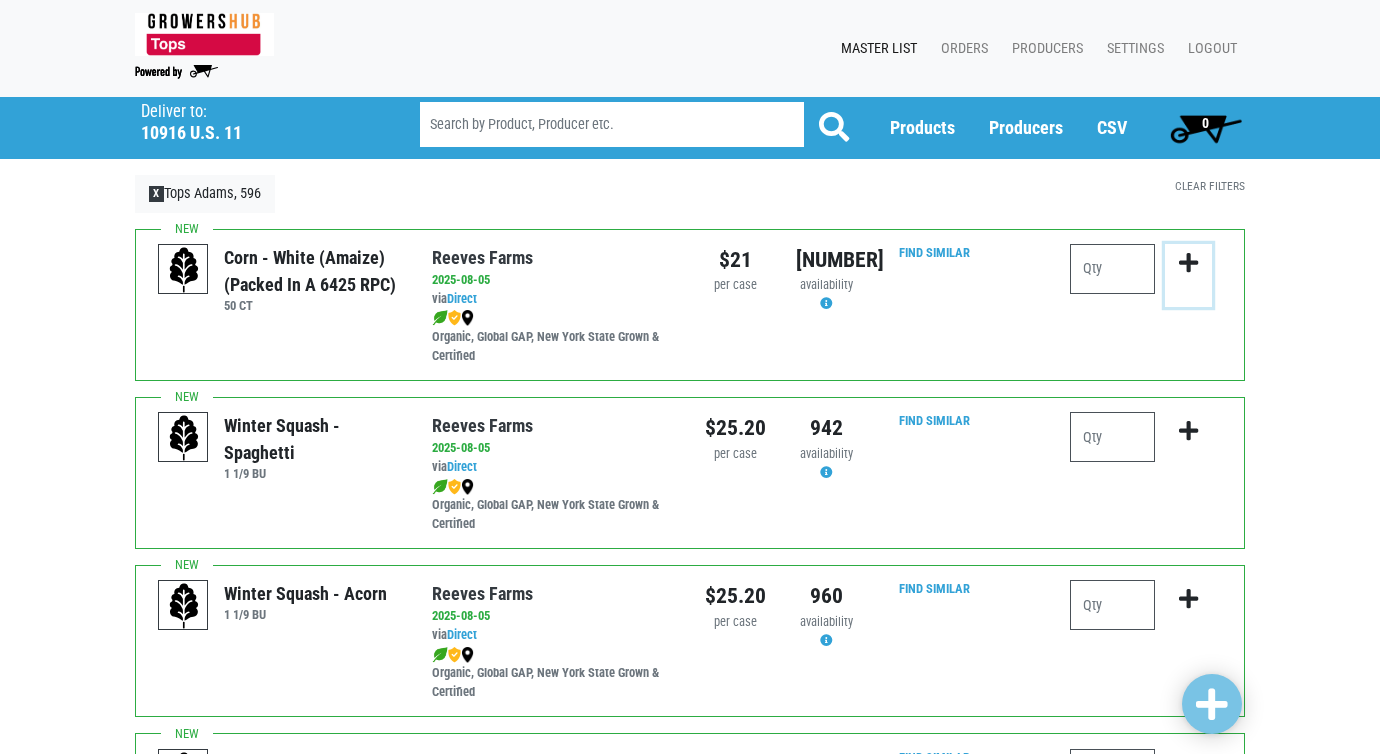 click at bounding box center (1188, 263) 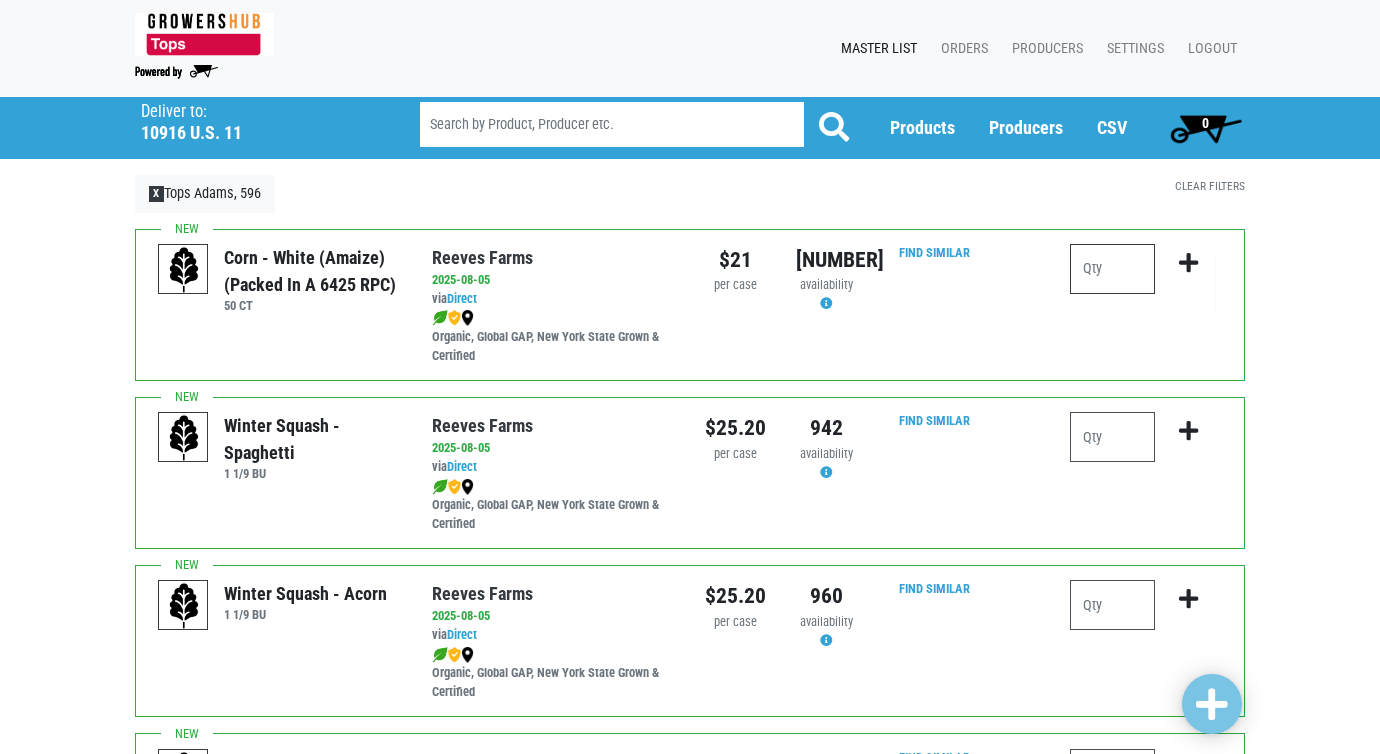 click at bounding box center [1112, 269] 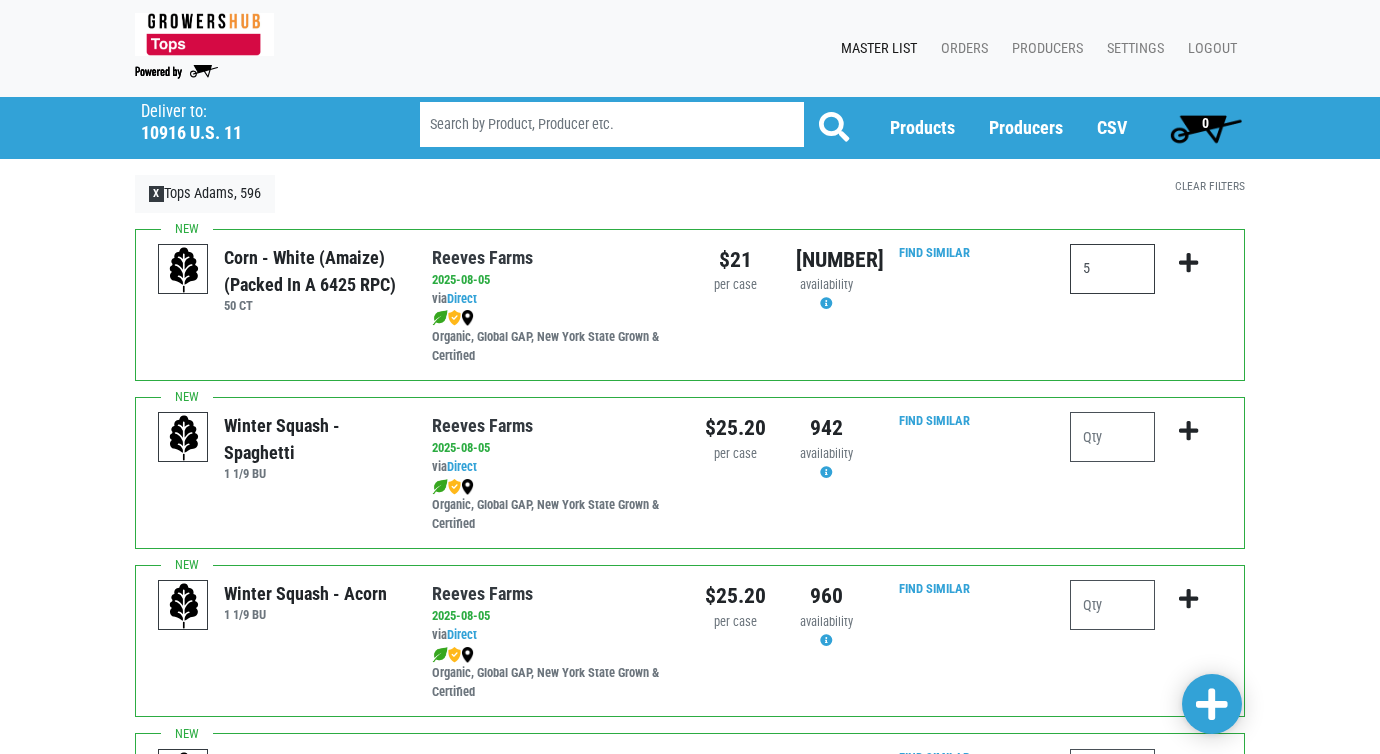 type on "5" 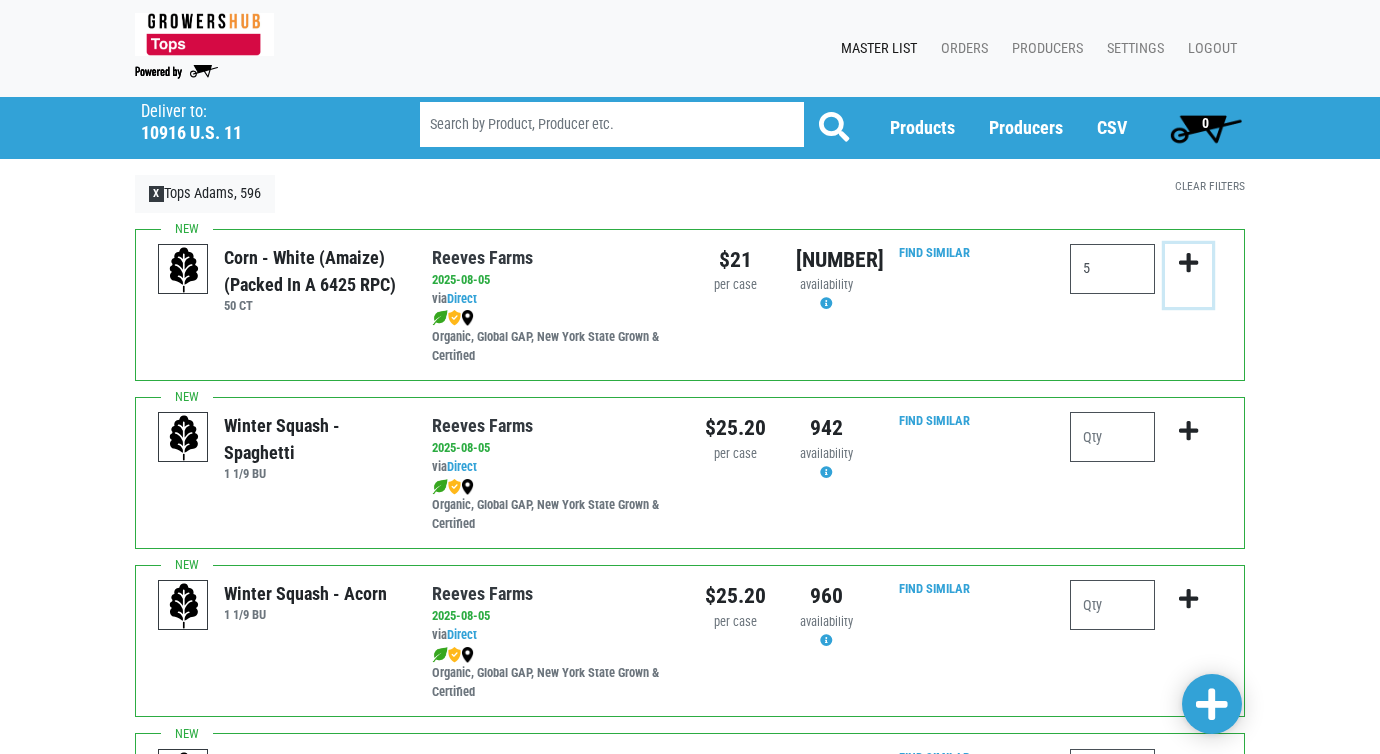 click at bounding box center (1188, 263) 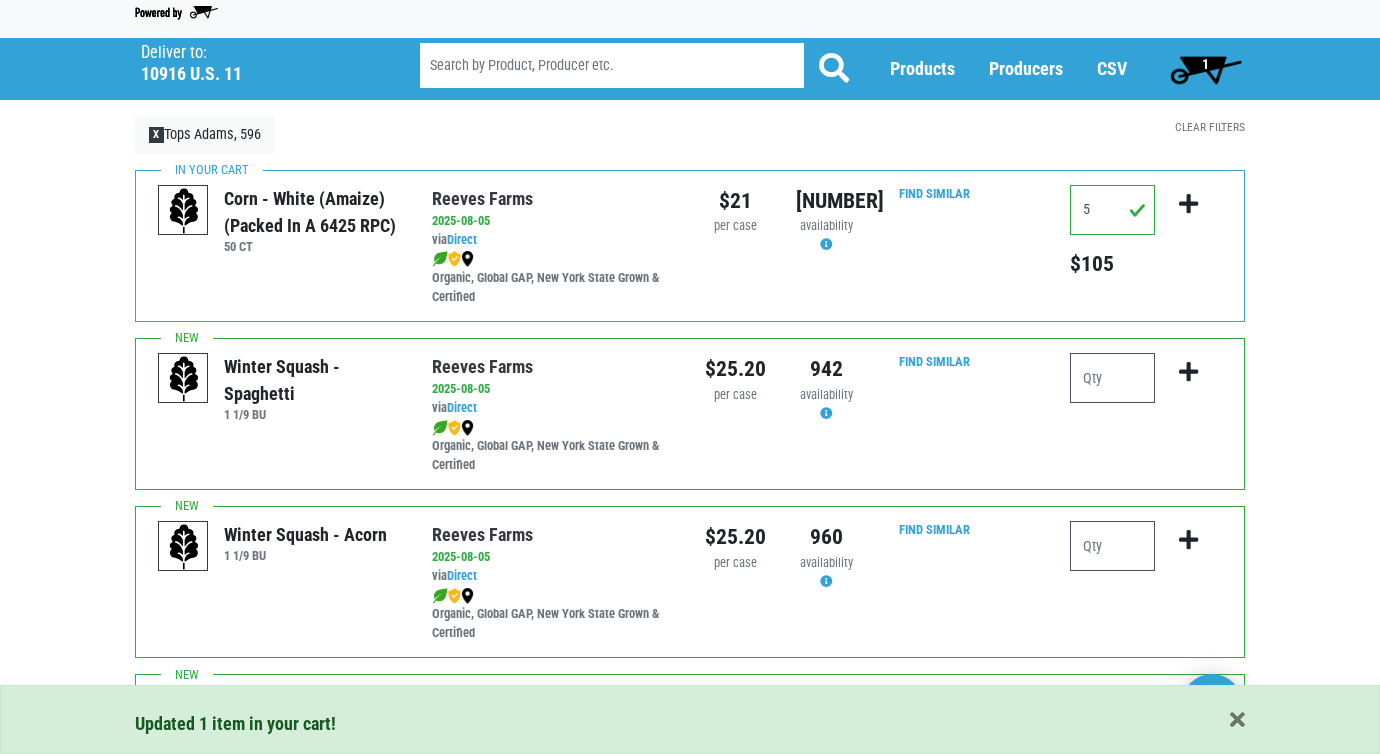 scroll, scrollTop: 100, scrollLeft: 0, axis: vertical 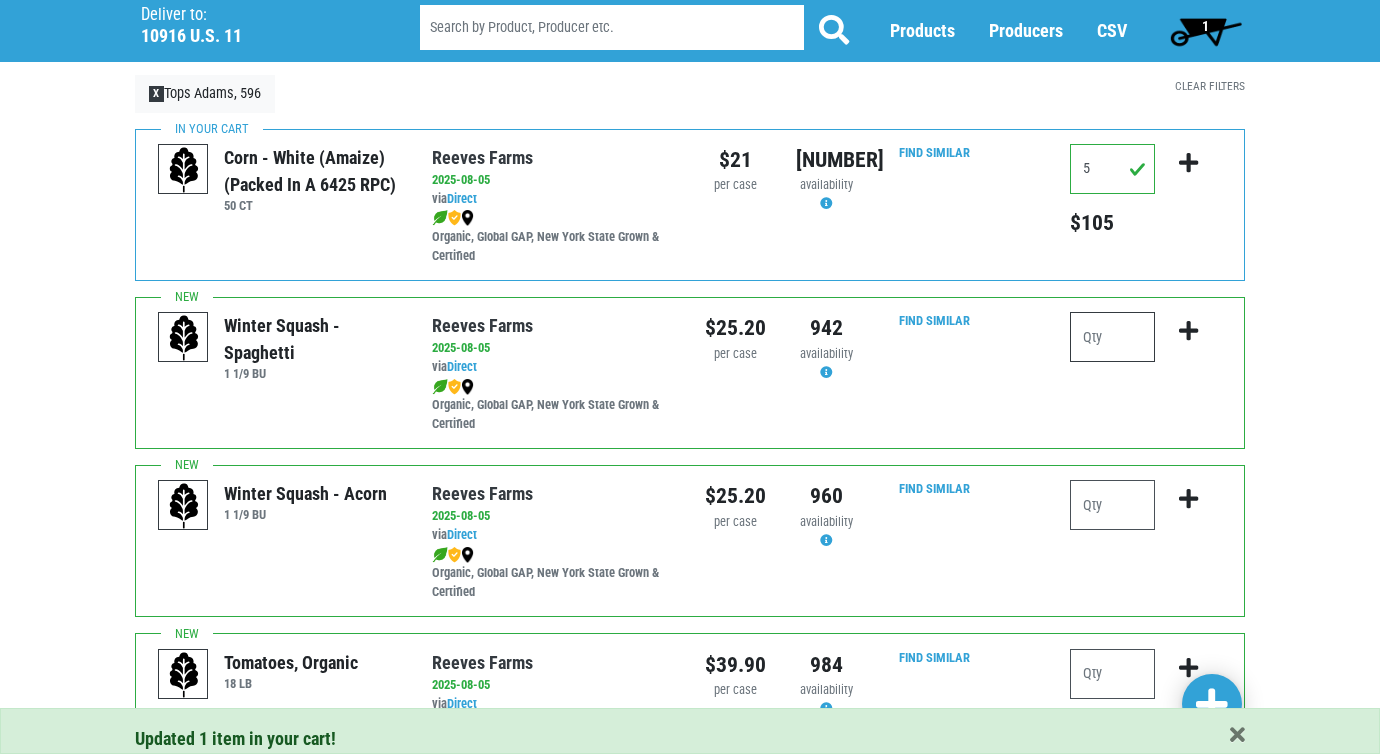 click at bounding box center (1112, 337) 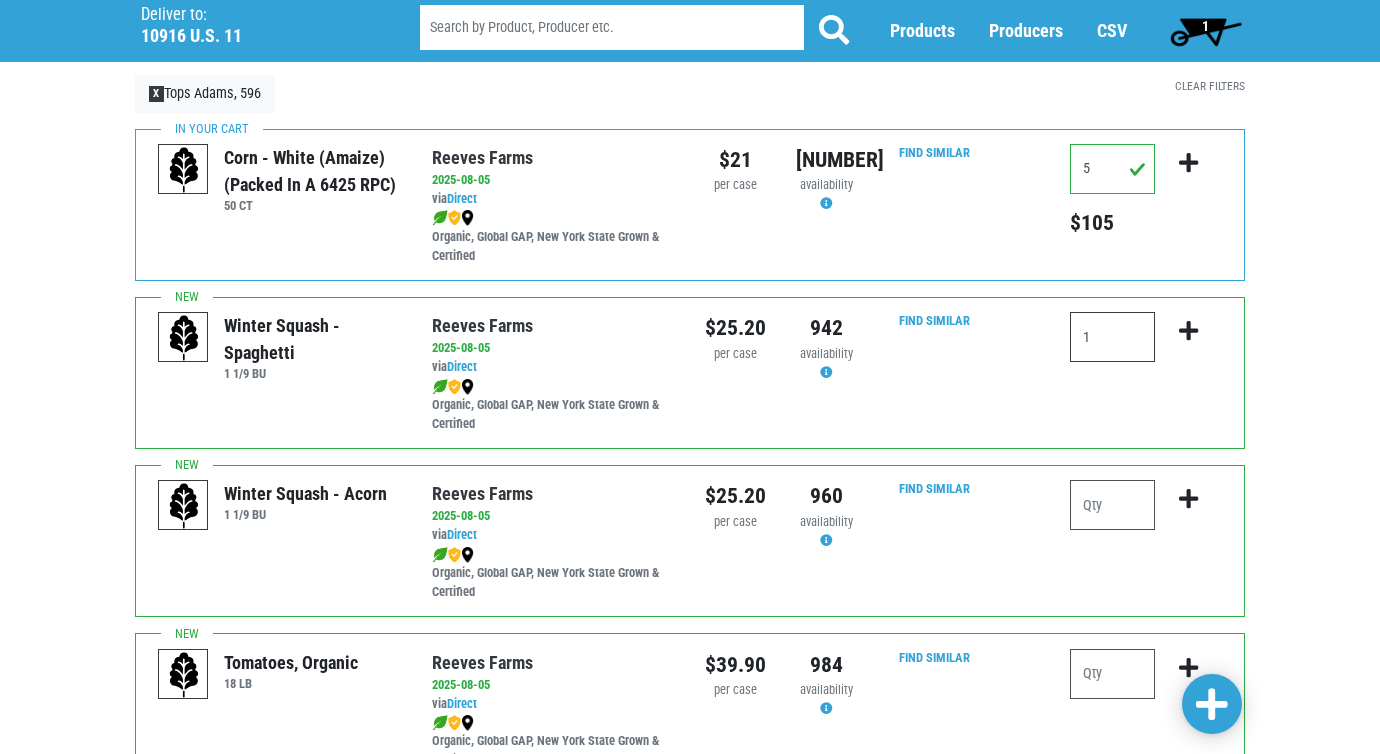 type on "1" 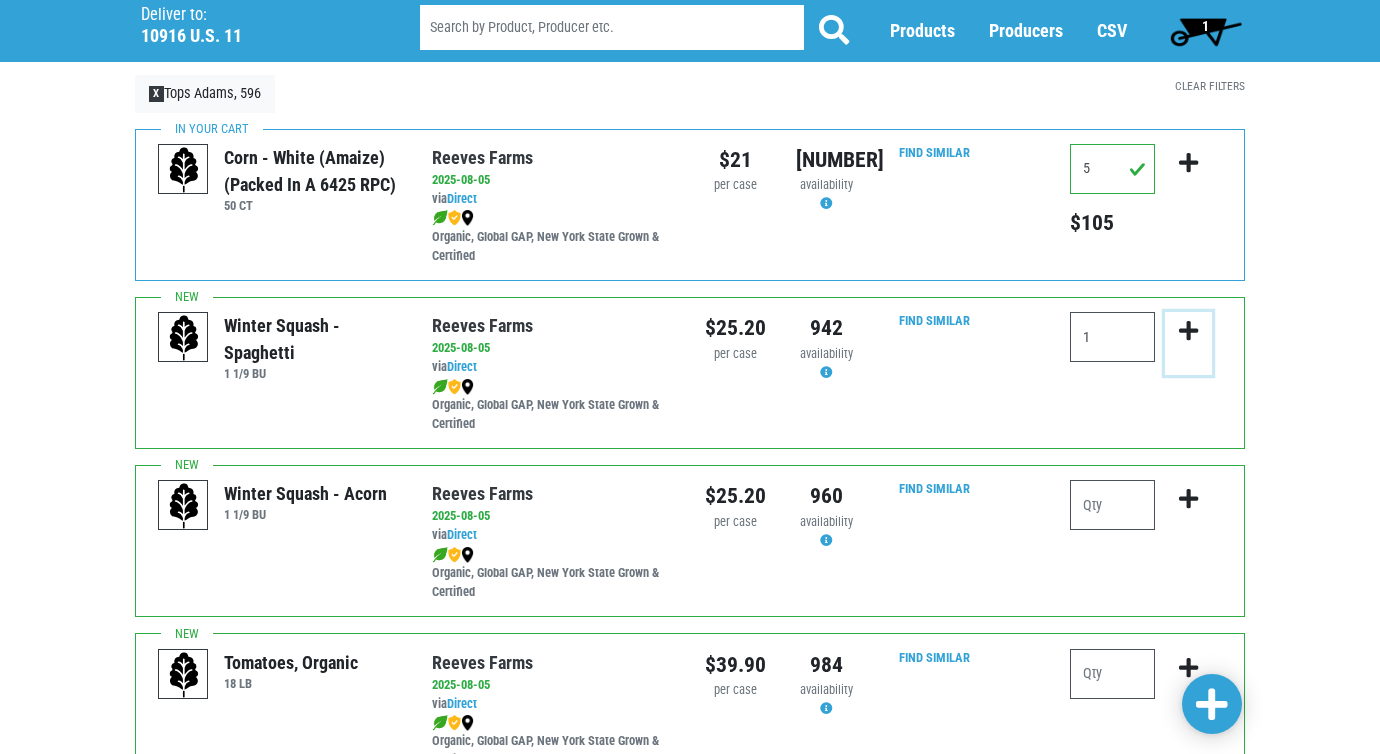 click at bounding box center (1188, 331) 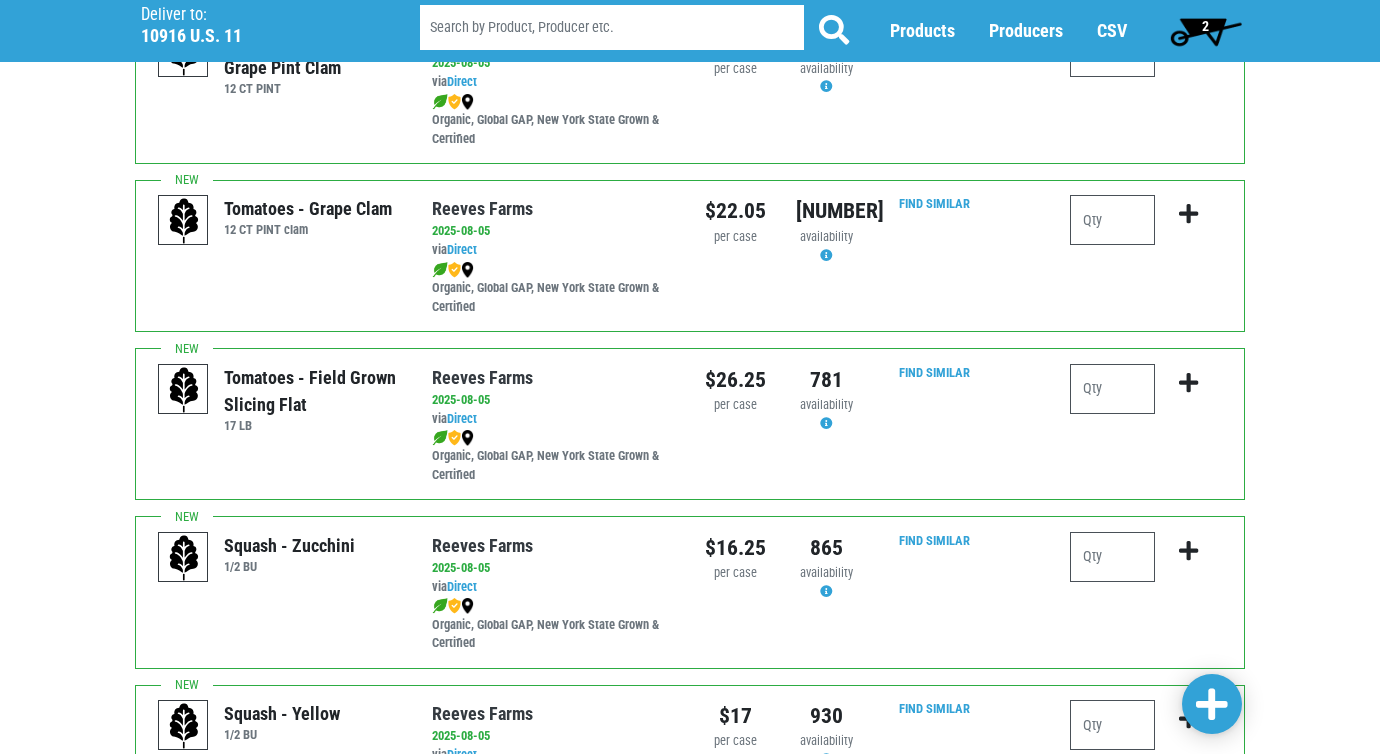 scroll, scrollTop: 1100, scrollLeft: 0, axis: vertical 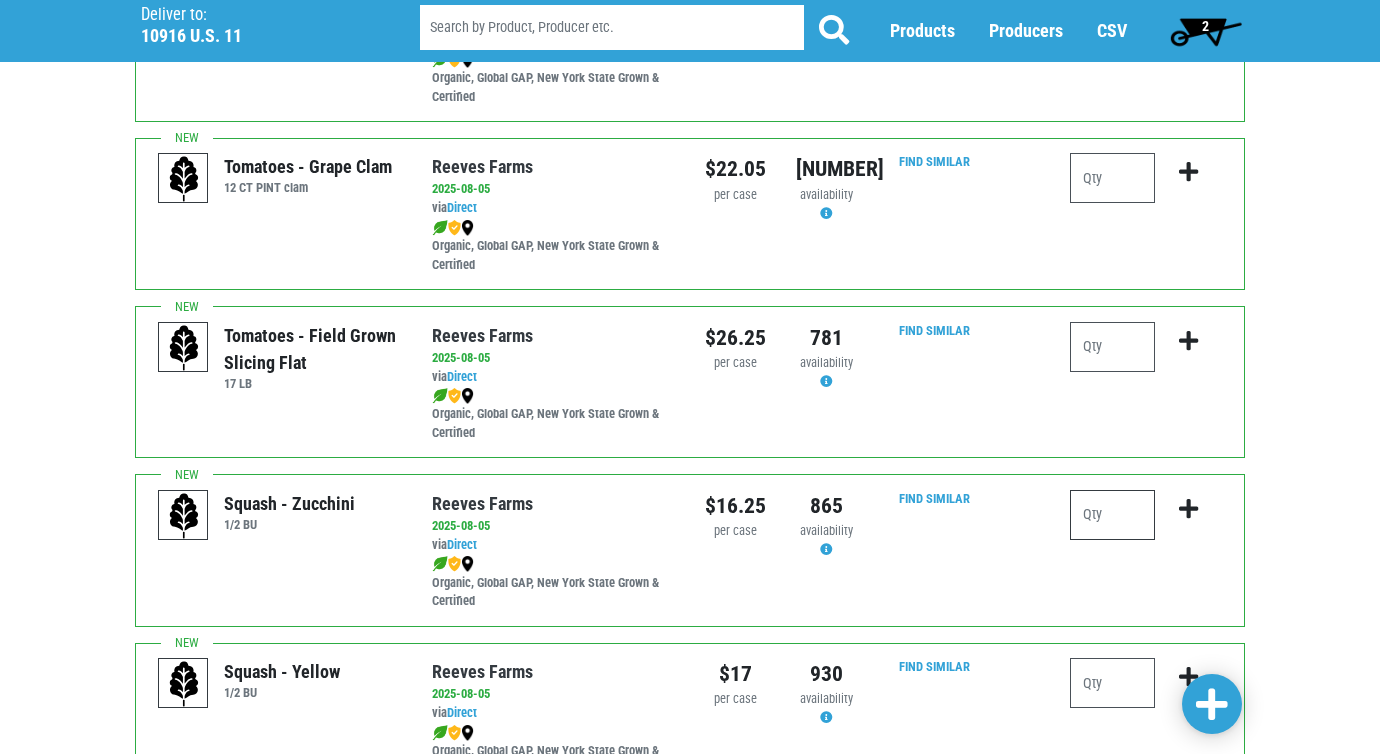 click at bounding box center (1112, 515) 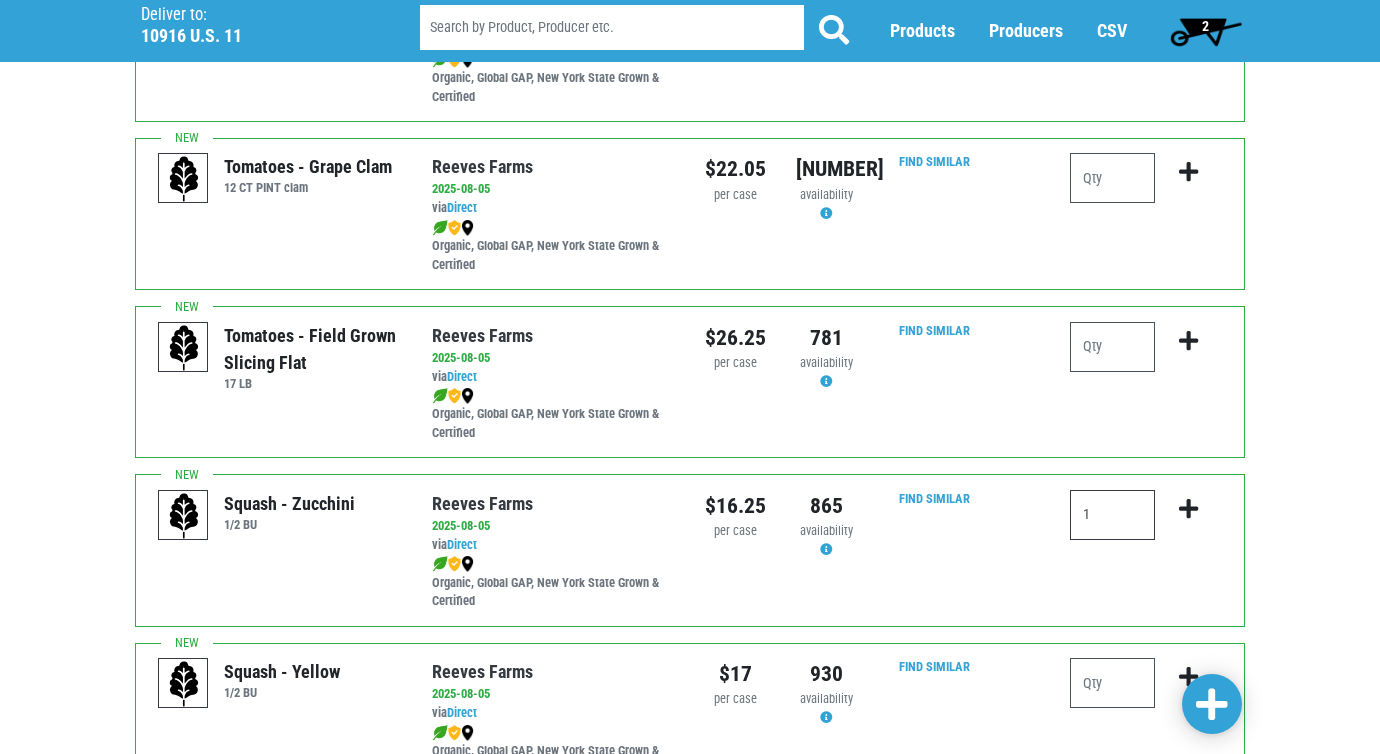 type on "1" 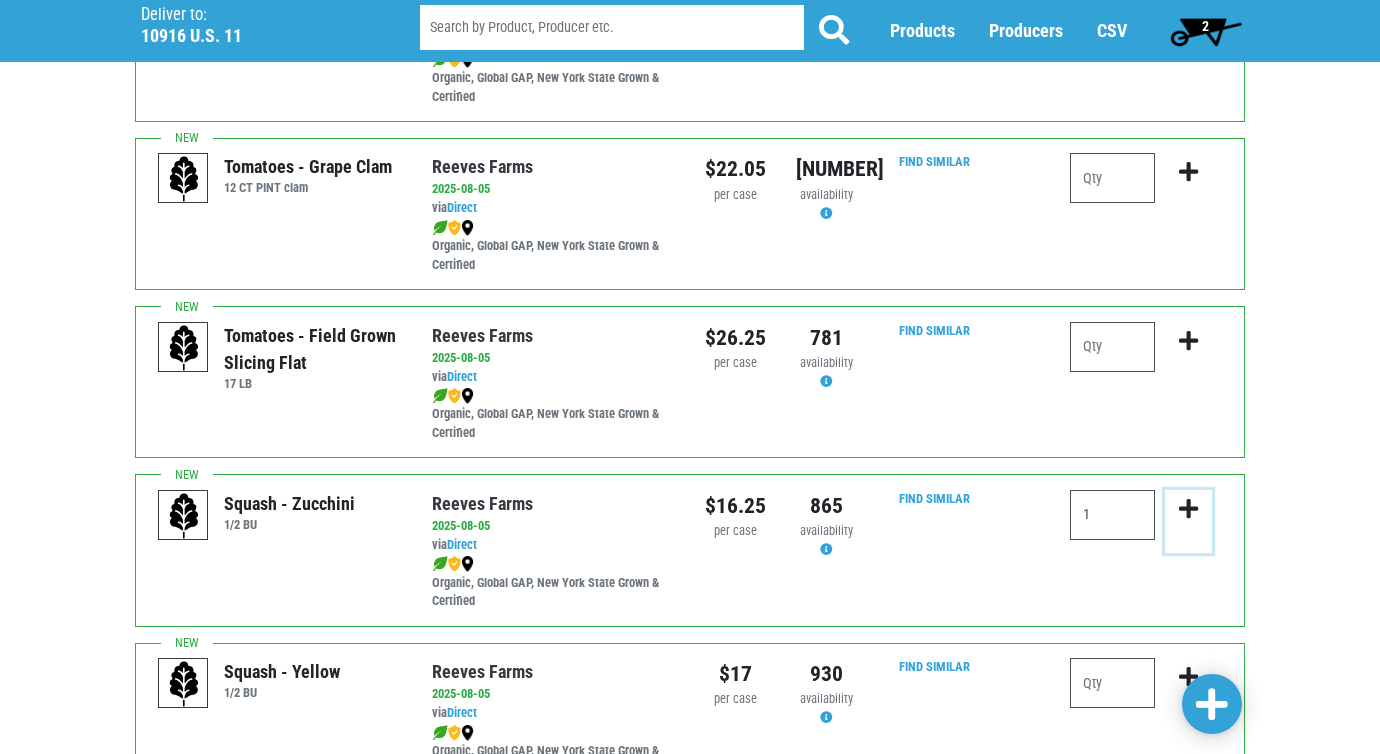 click at bounding box center [1188, 509] 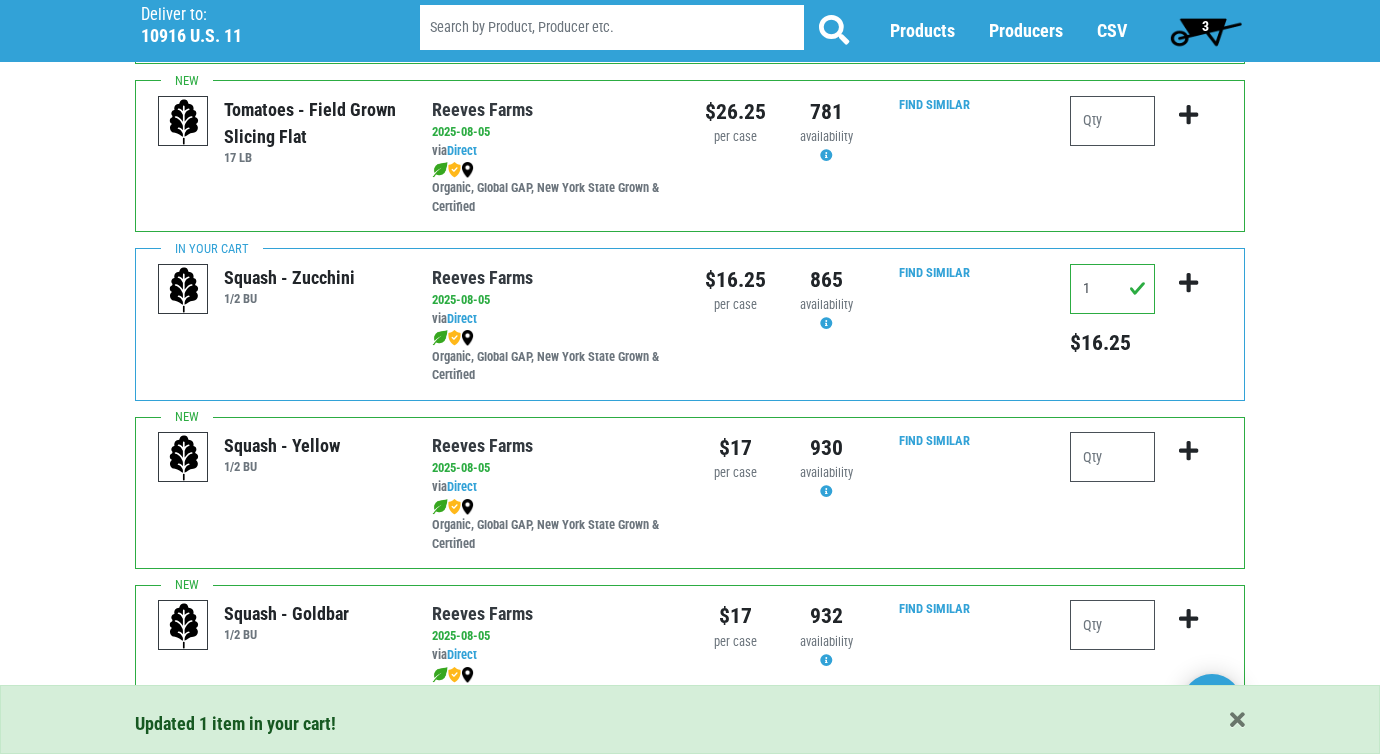 scroll, scrollTop: 1400, scrollLeft: 0, axis: vertical 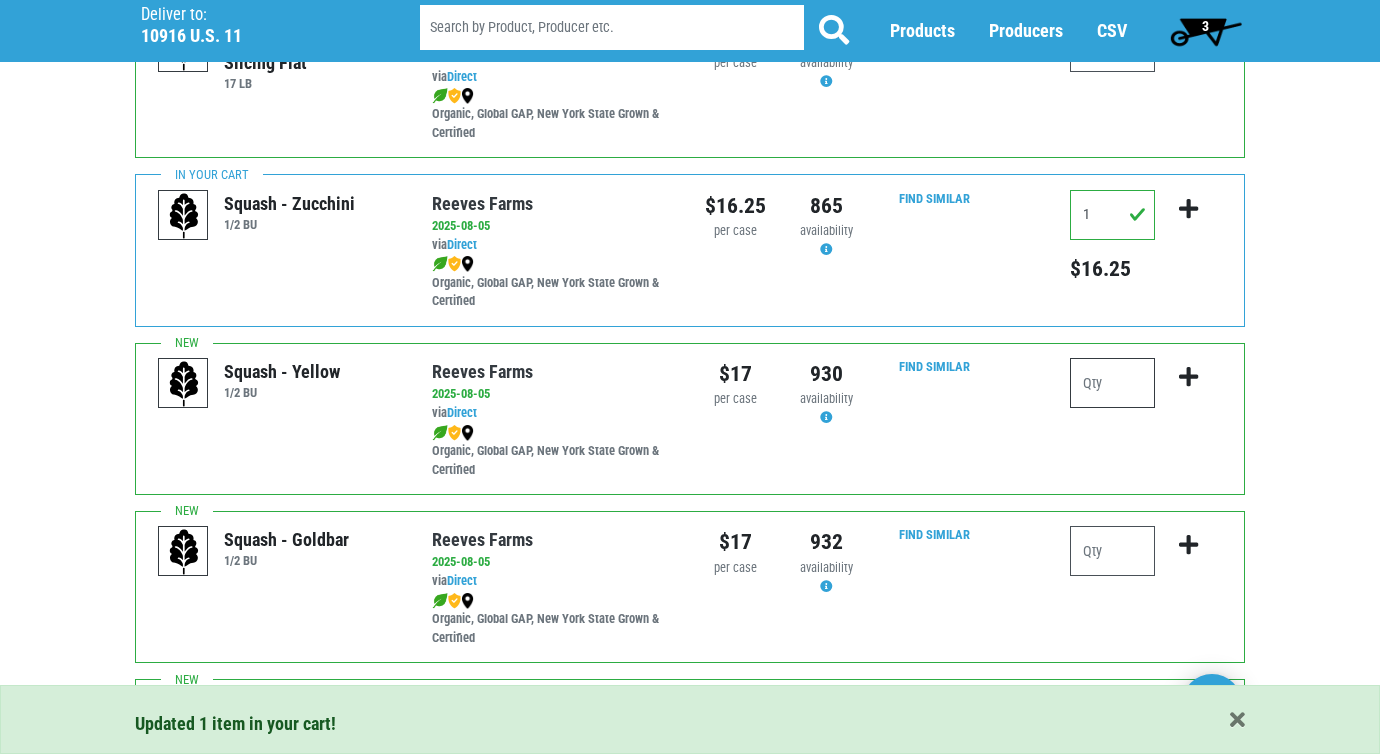 click at bounding box center [1112, 383] 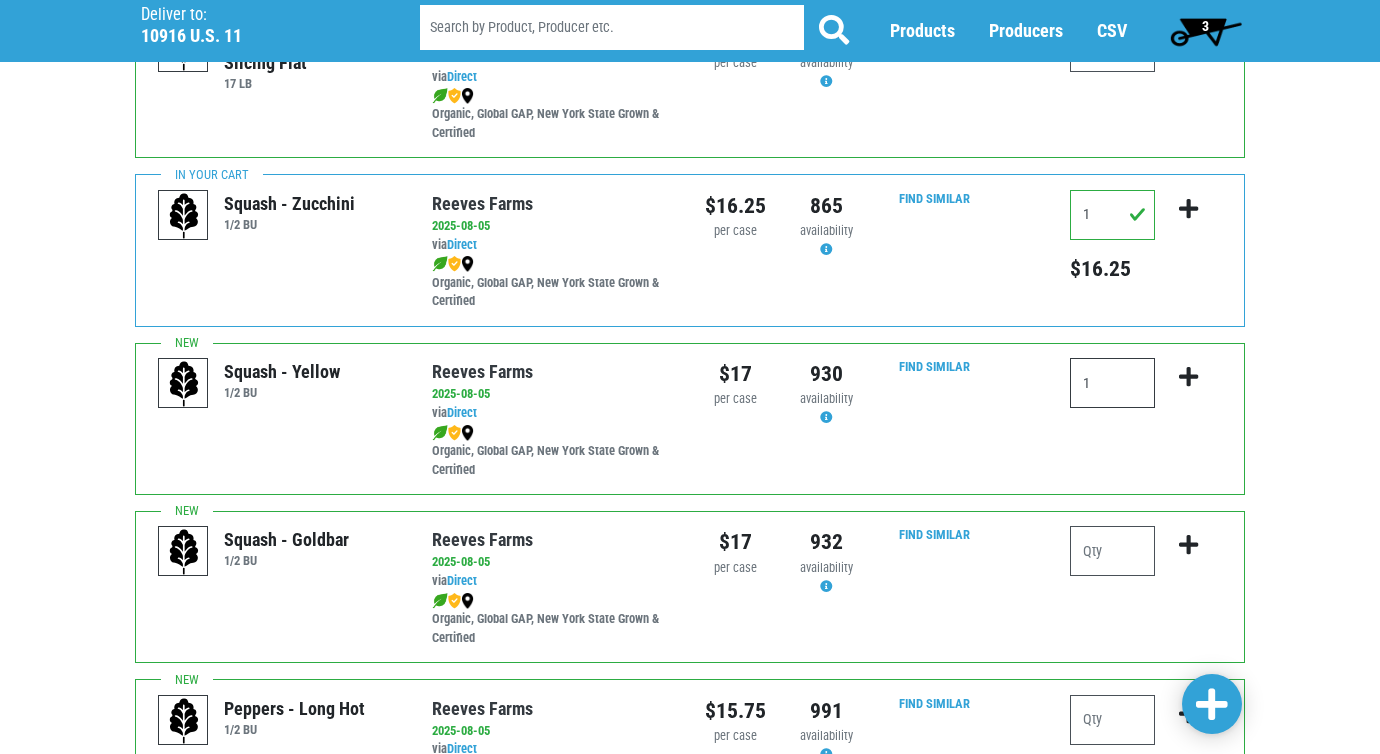 type on "1" 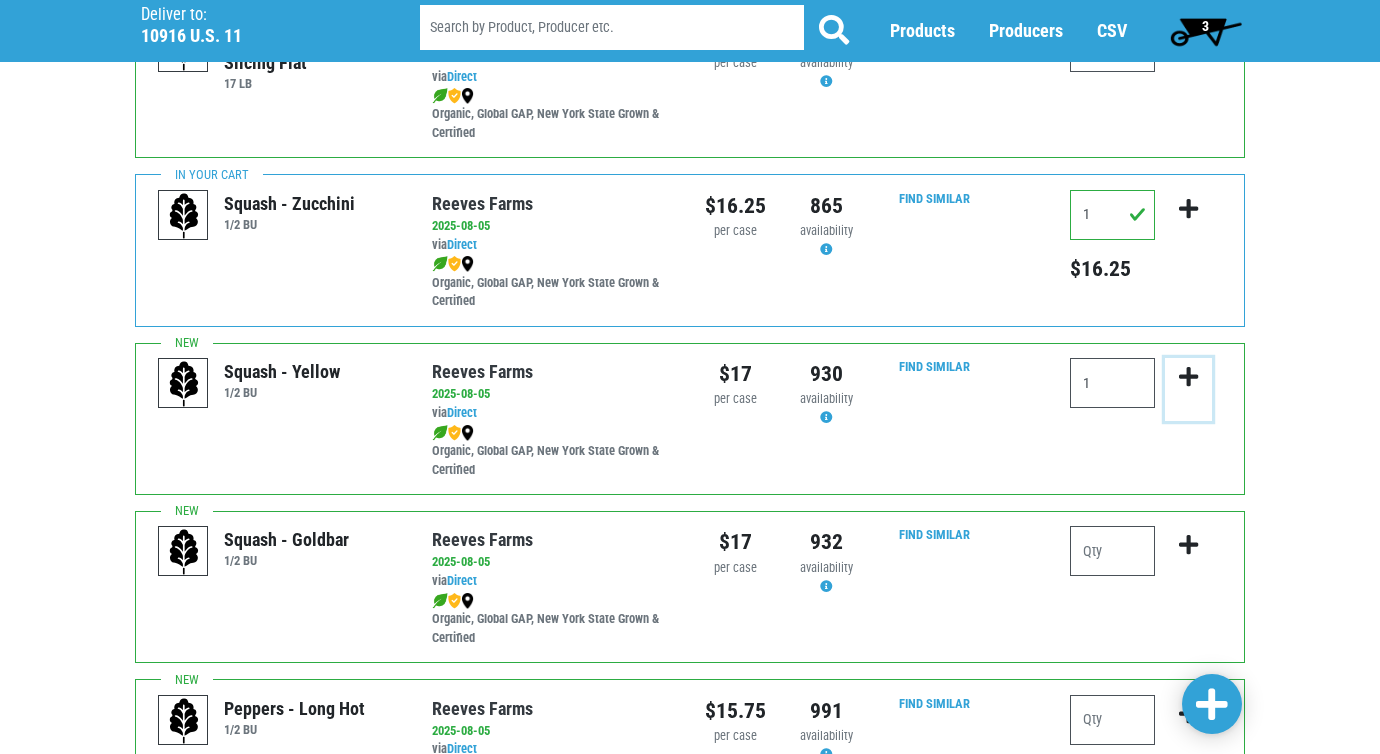click at bounding box center (1188, 377) 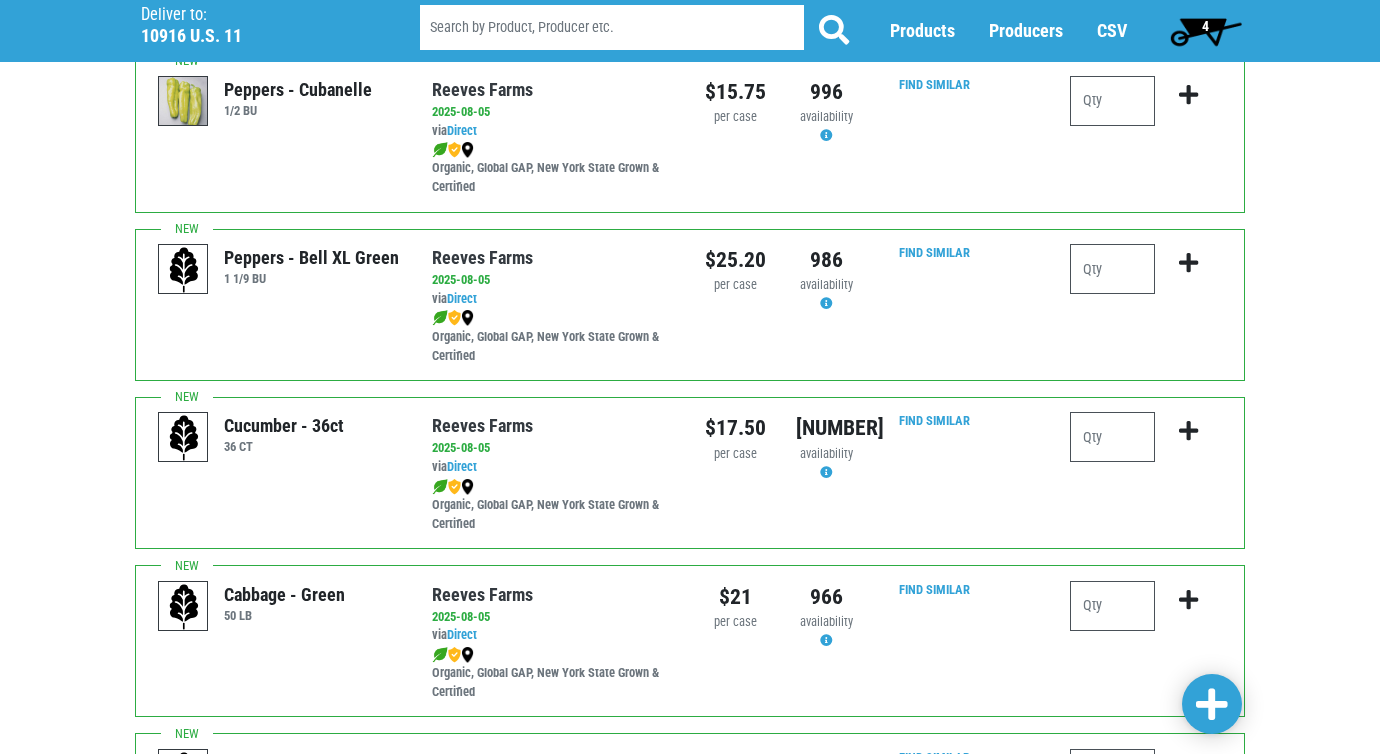scroll, scrollTop: 2200, scrollLeft: 0, axis: vertical 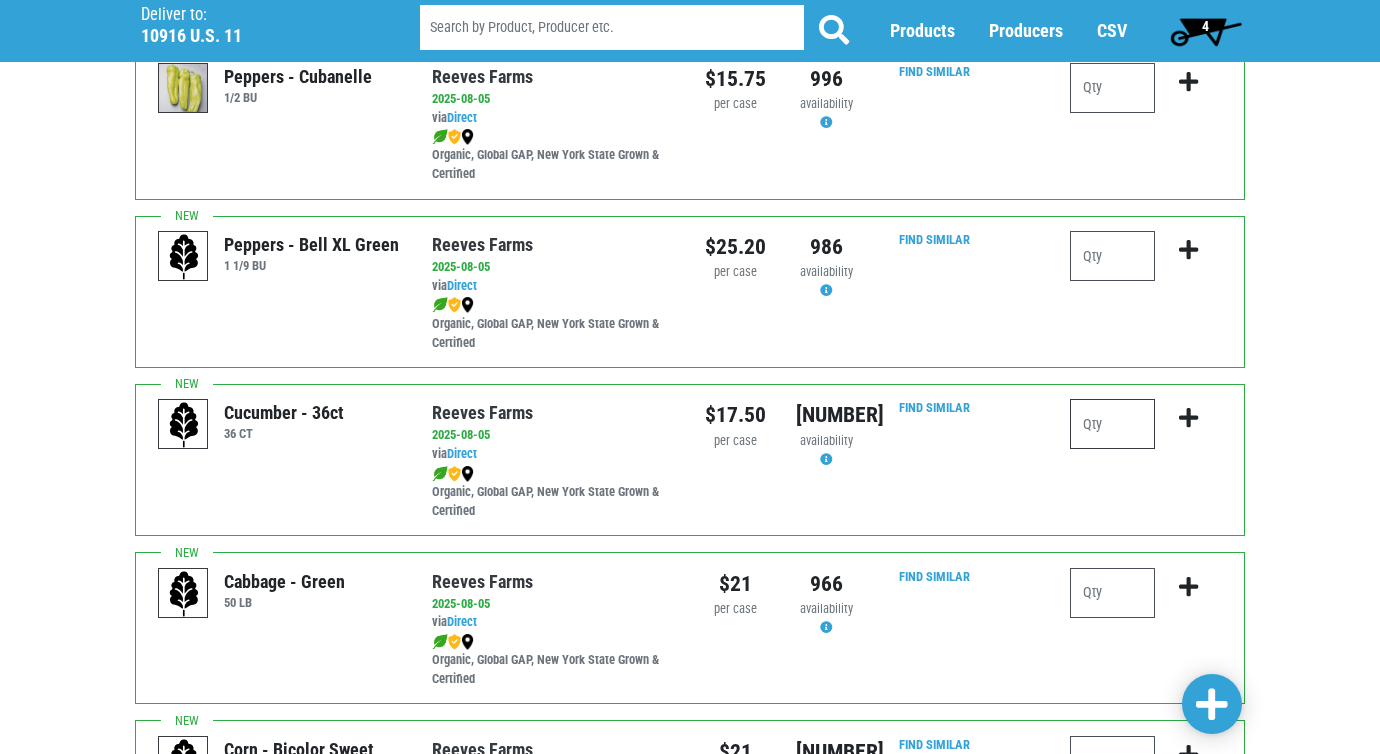 click at bounding box center (1112, 424) 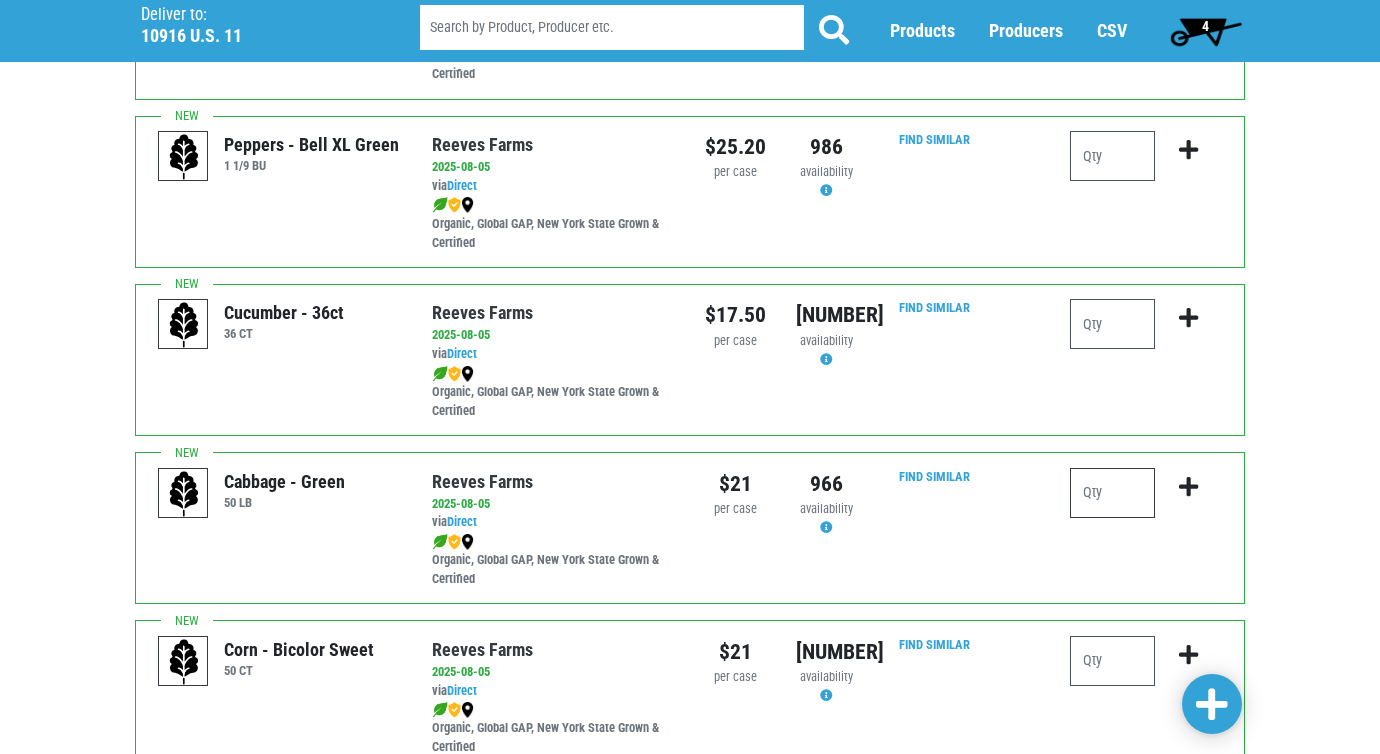 click at bounding box center [1112, 493] 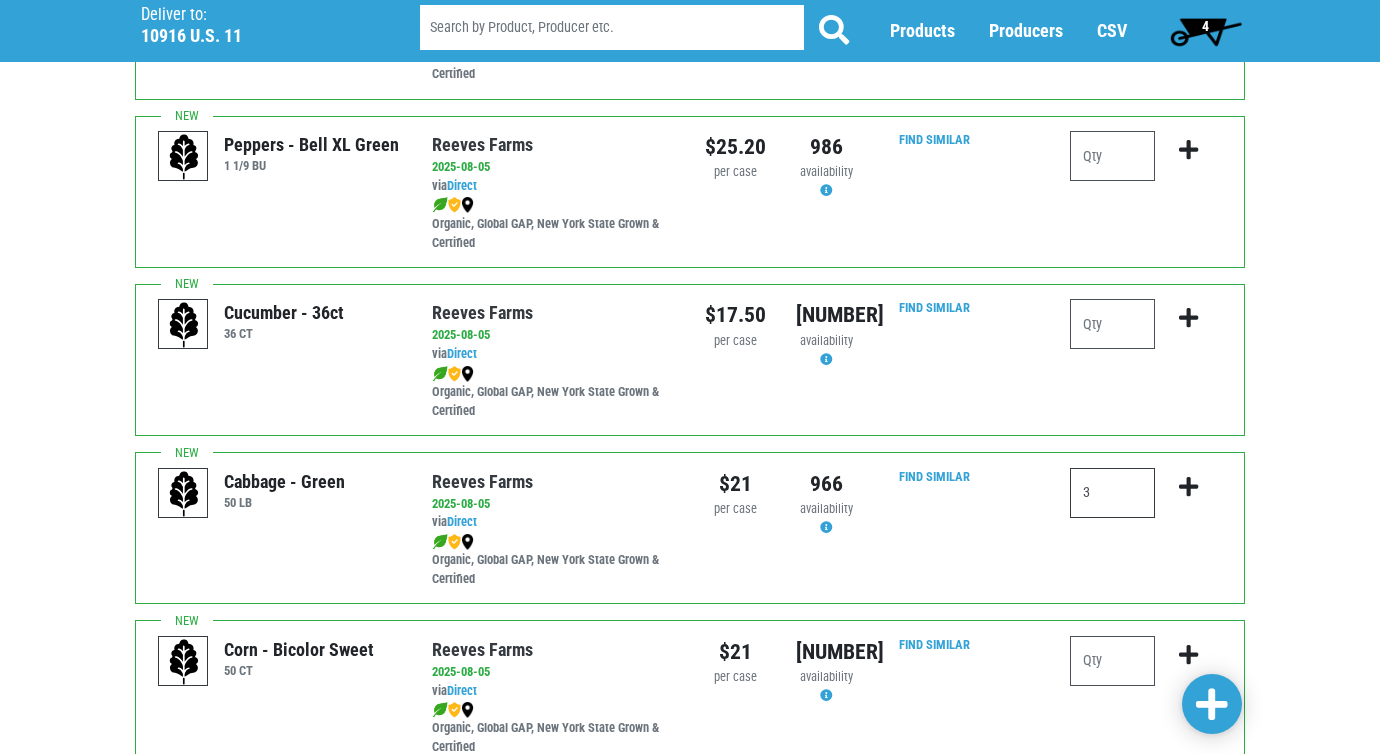 type on "3" 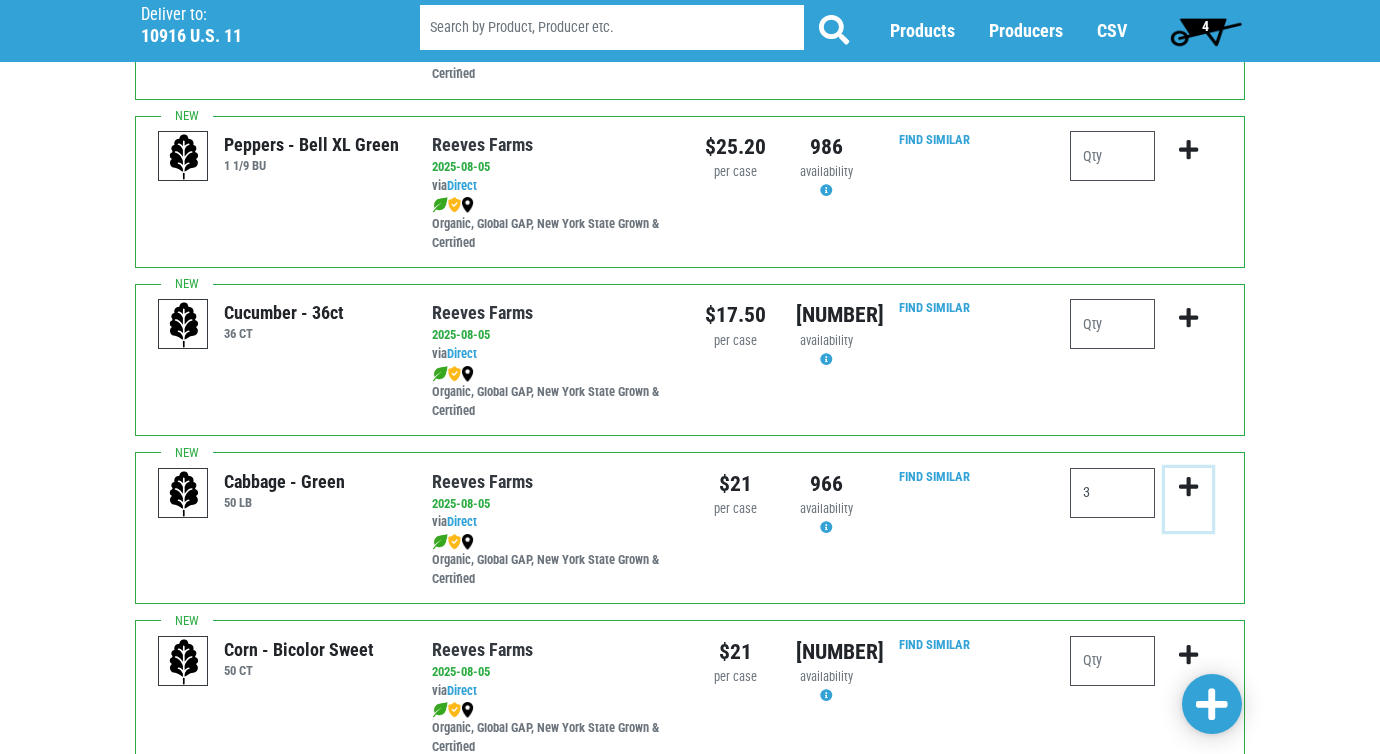 click at bounding box center (1188, 487) 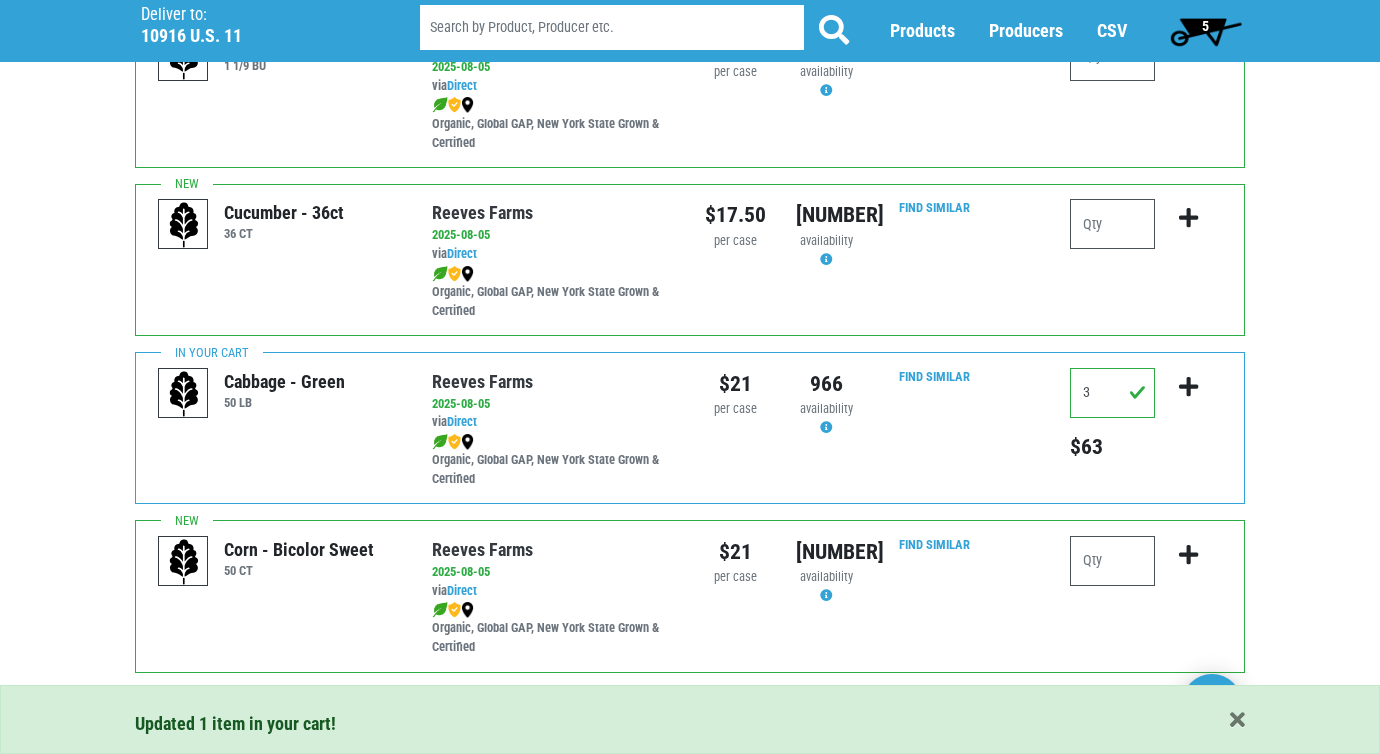 scroll, scrollTop: 2446, scrollLeft: 0, axis: vertical 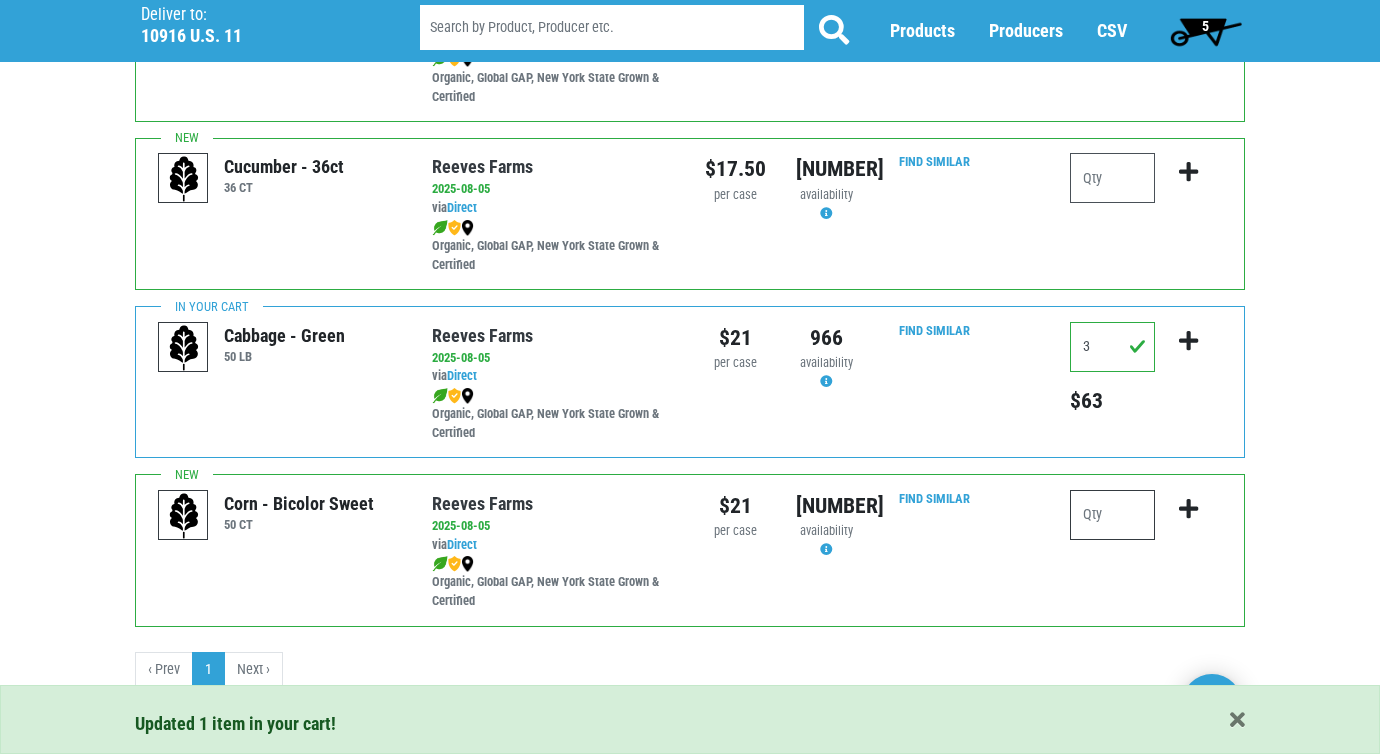 click at bounding box center (1112, 515) 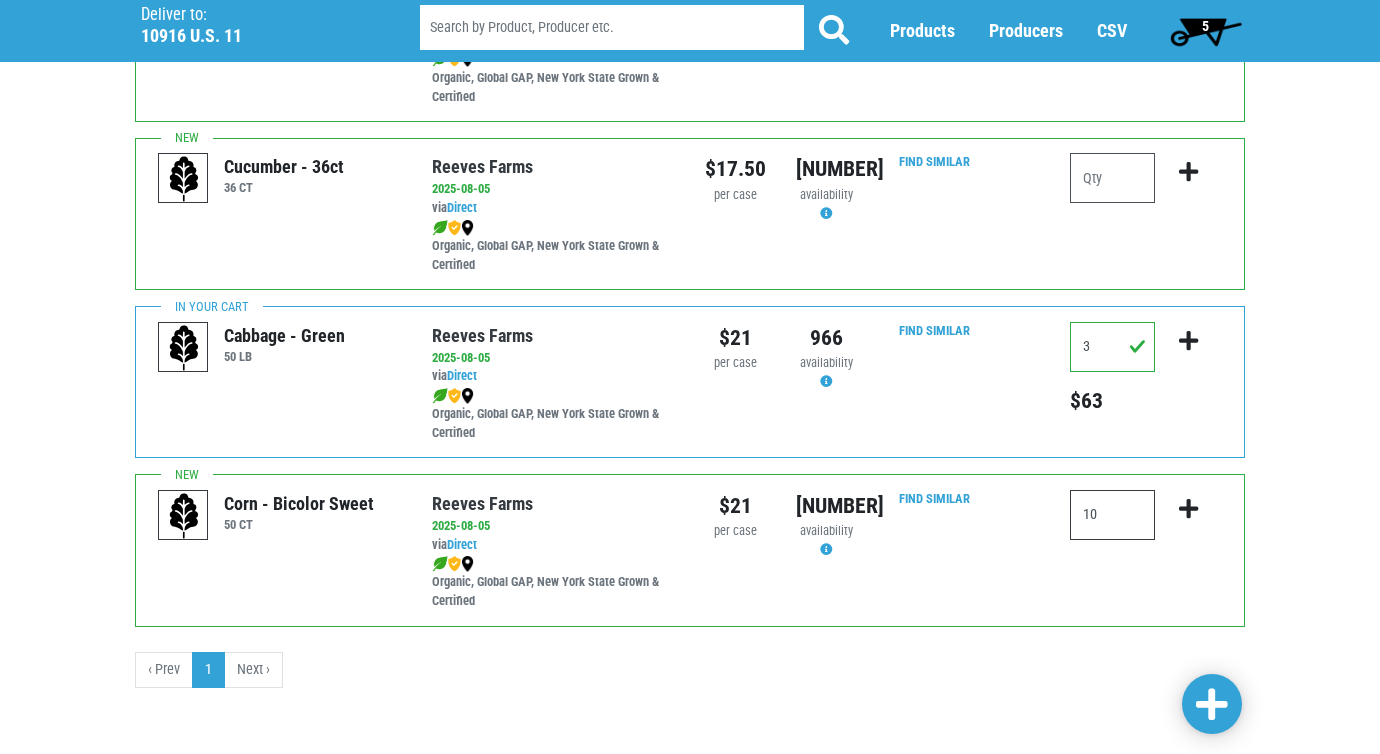 type on "10" 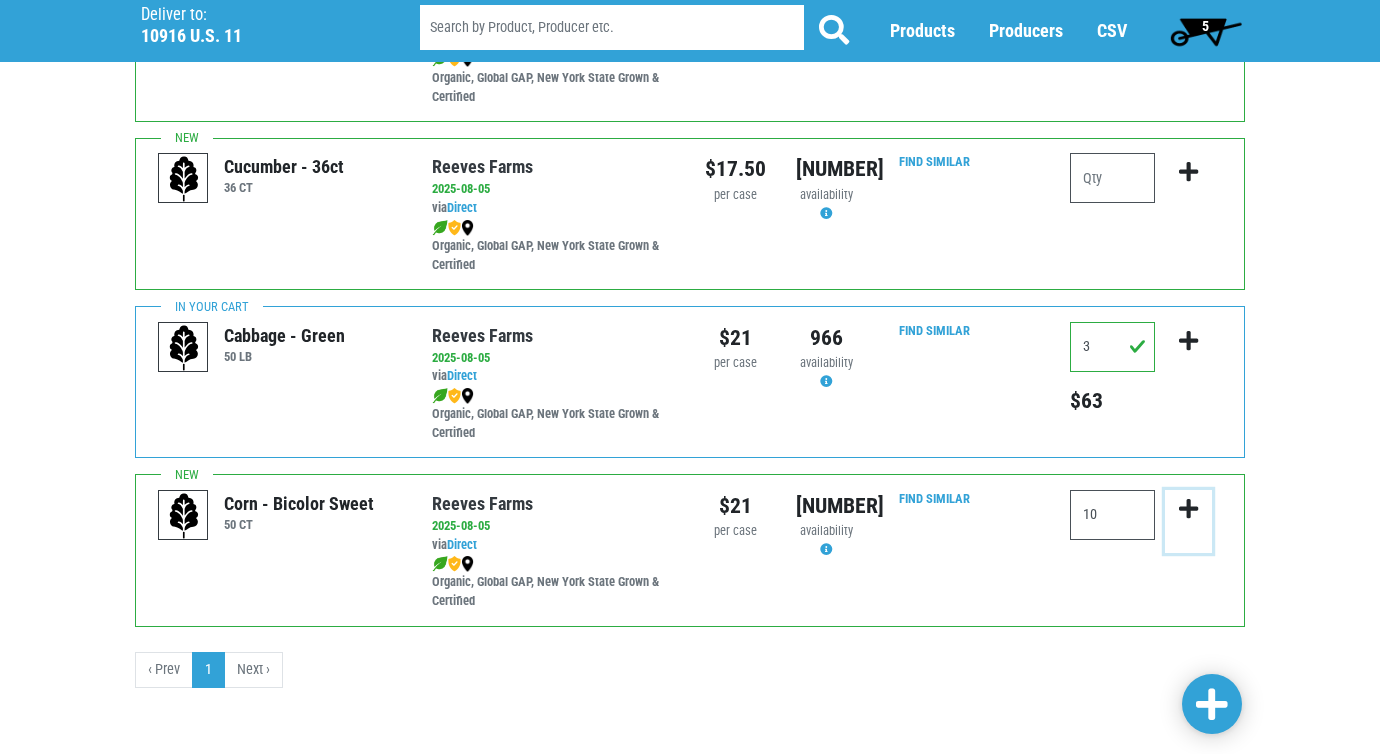 click at bounding box center [1188, 509] 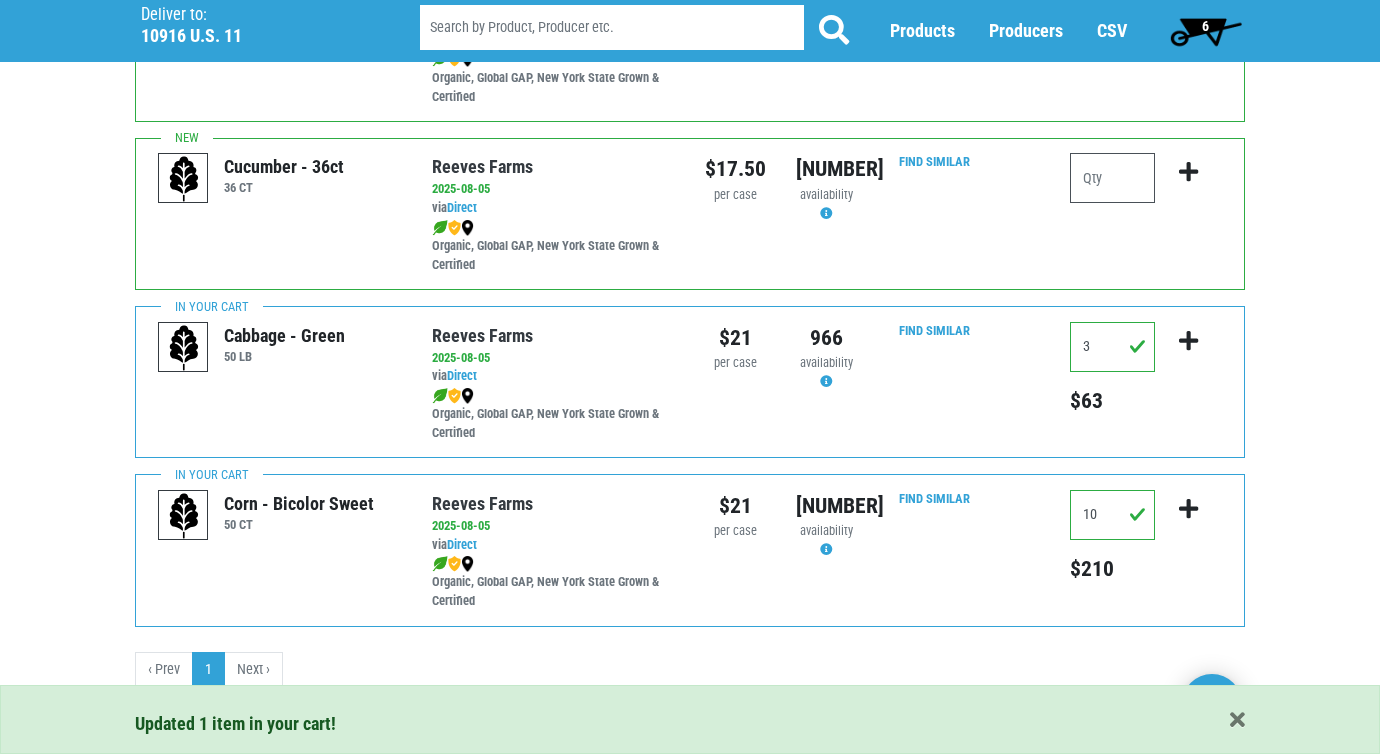 click on "Next ›" at bounding box center [254, 670] 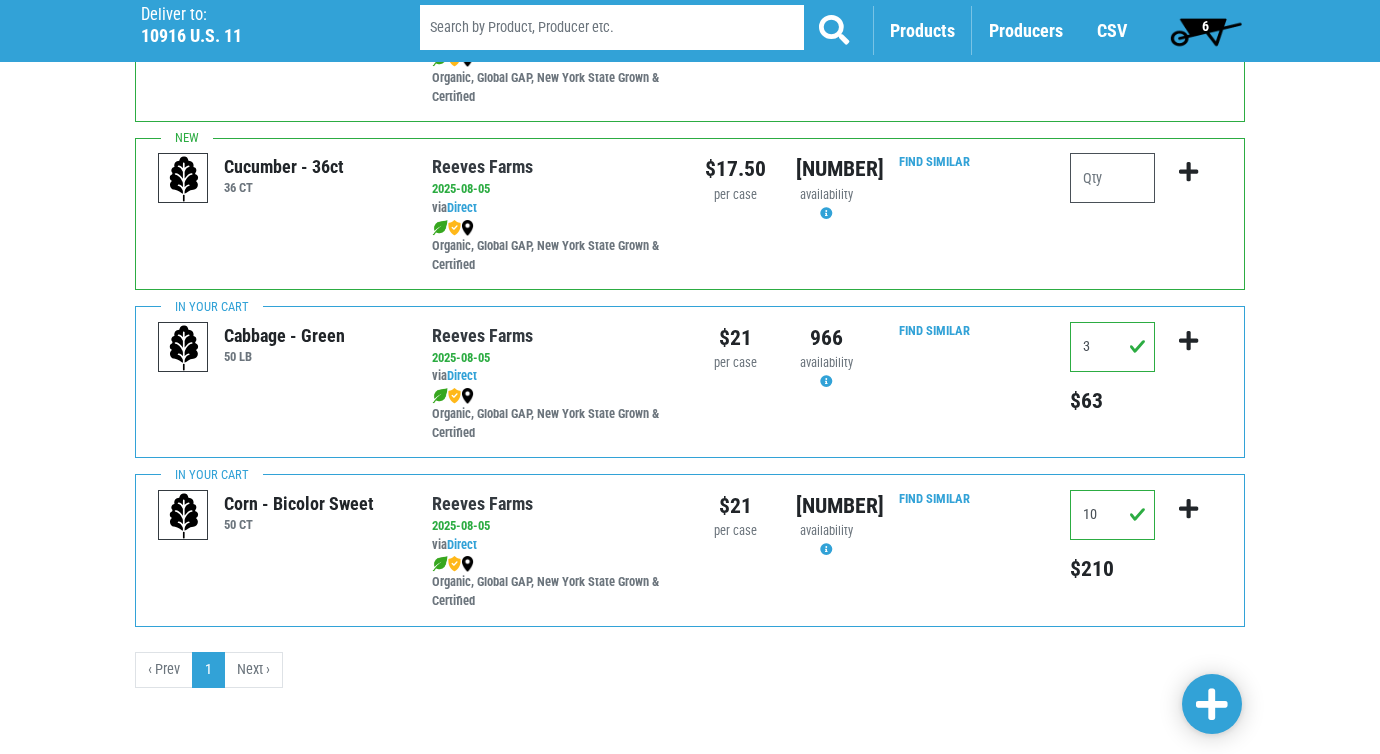 click on "Products" at bounding box center [922, 31] 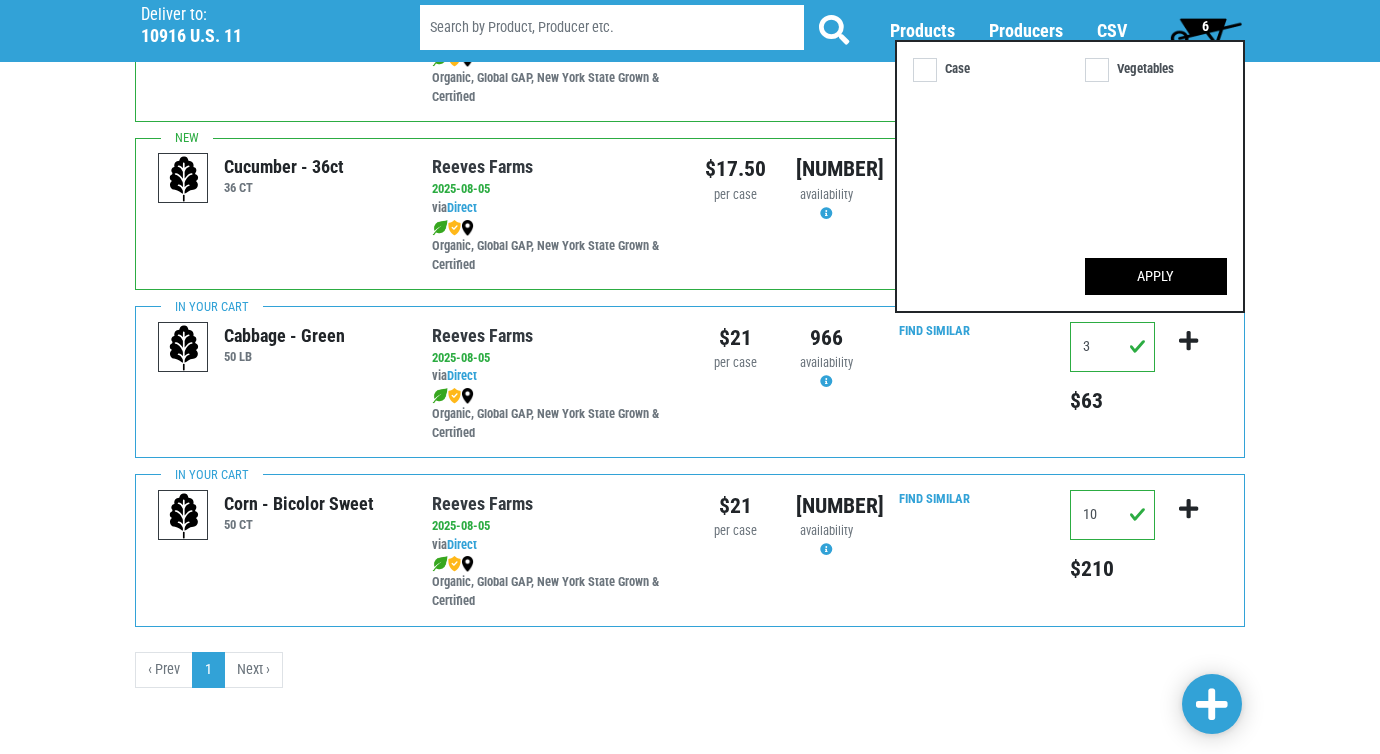 click at bounding box center [612, 28] 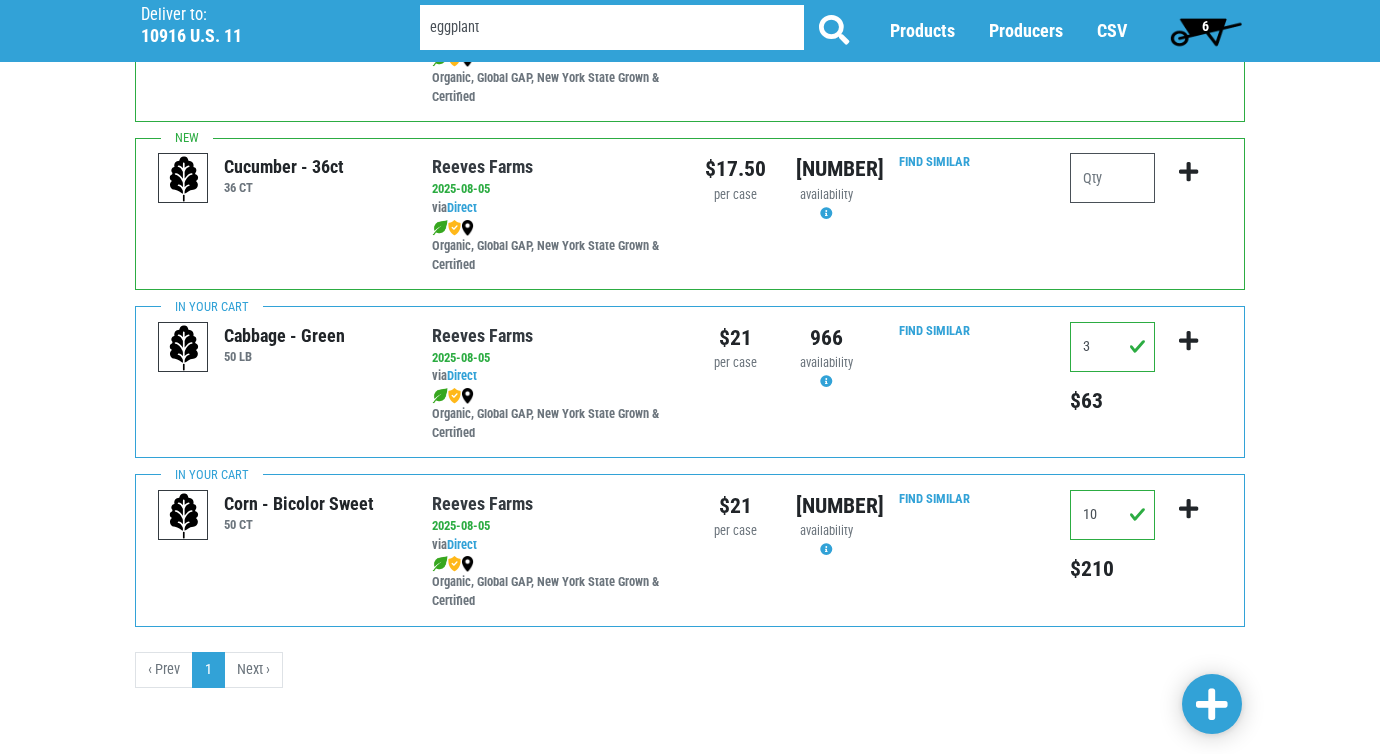 type on "eggplant" 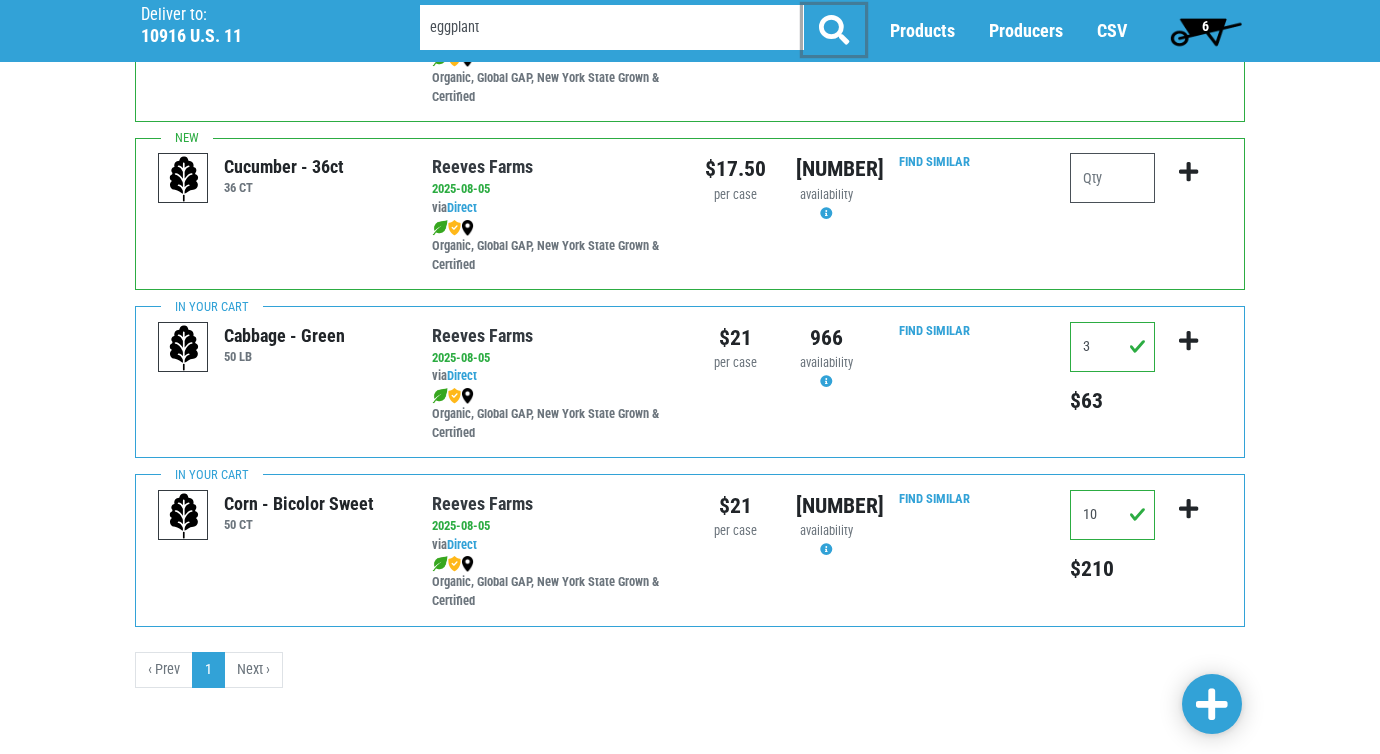 click at bounding box center (834, 31) 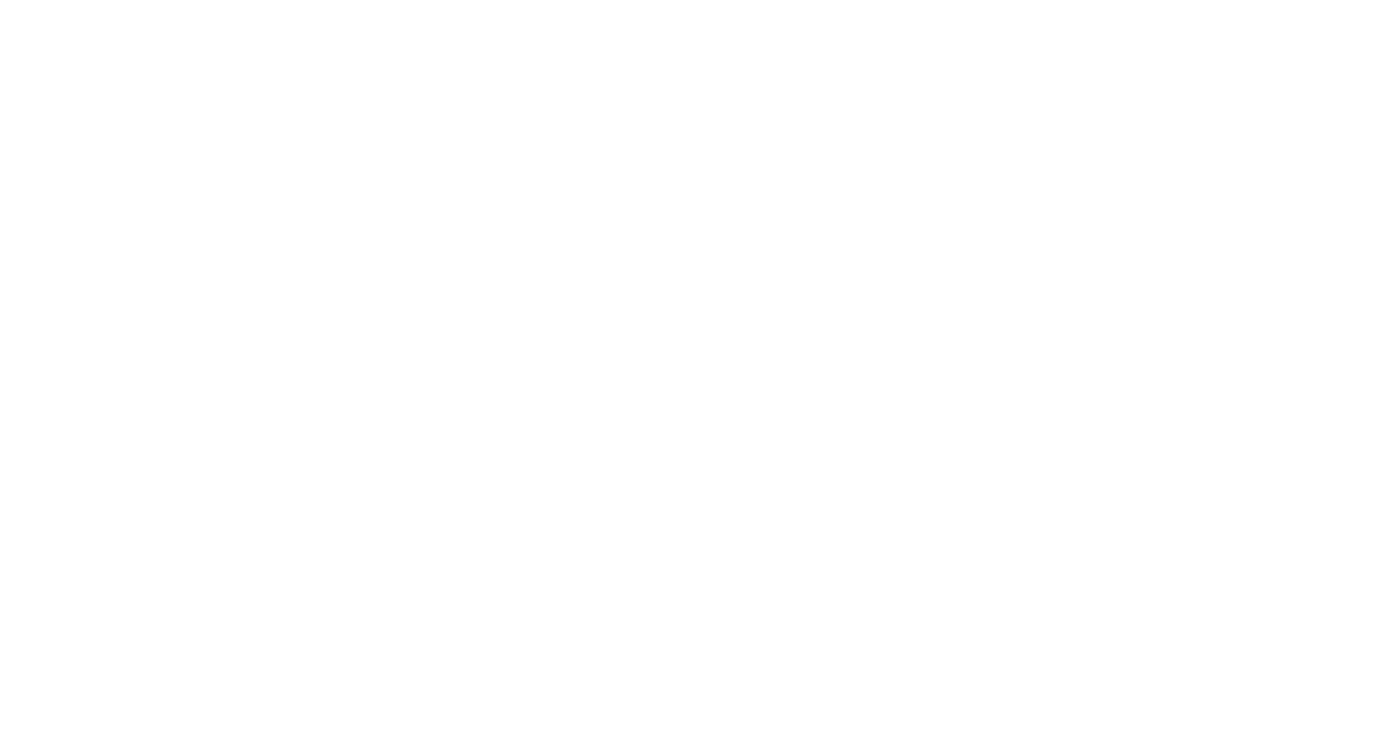 scroll, scrollTop: 0, scrollLeft: 0, axis: both 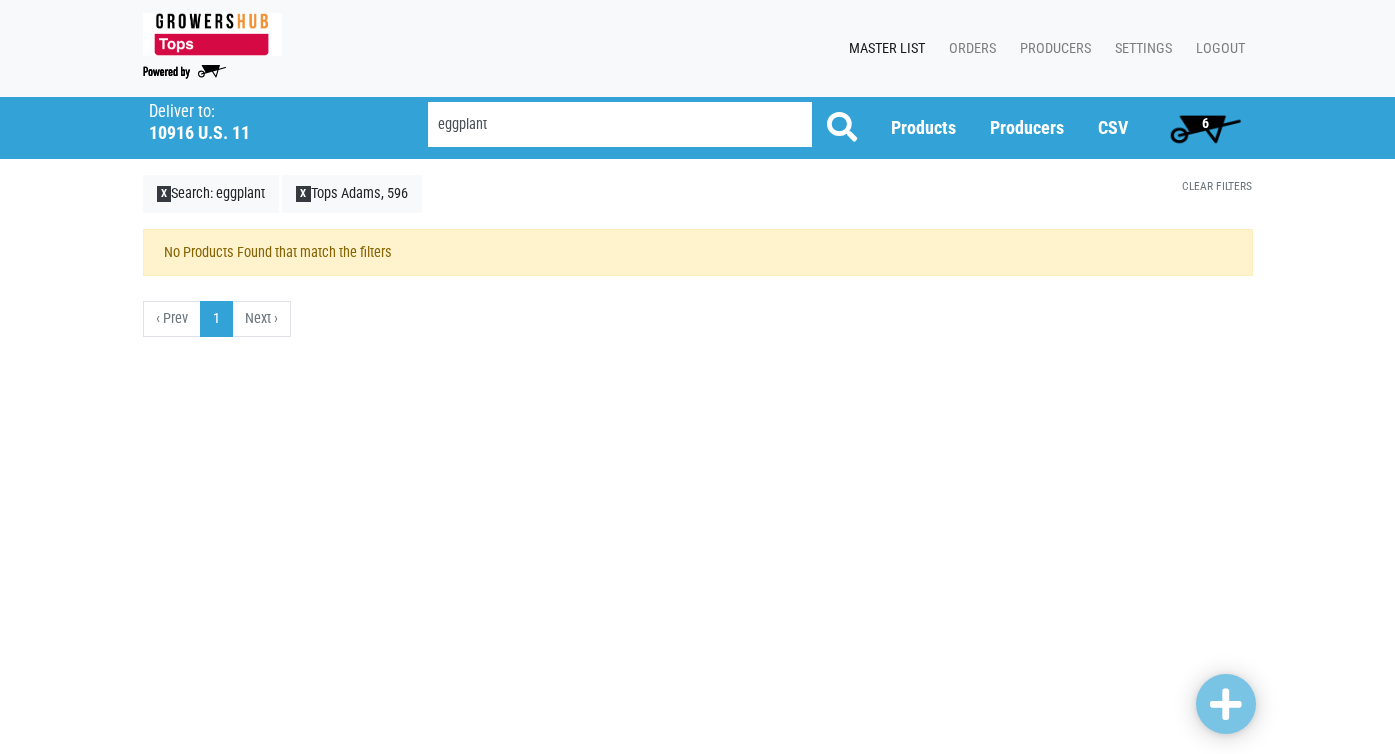 click on "6" at bounding box center [1205, 128] 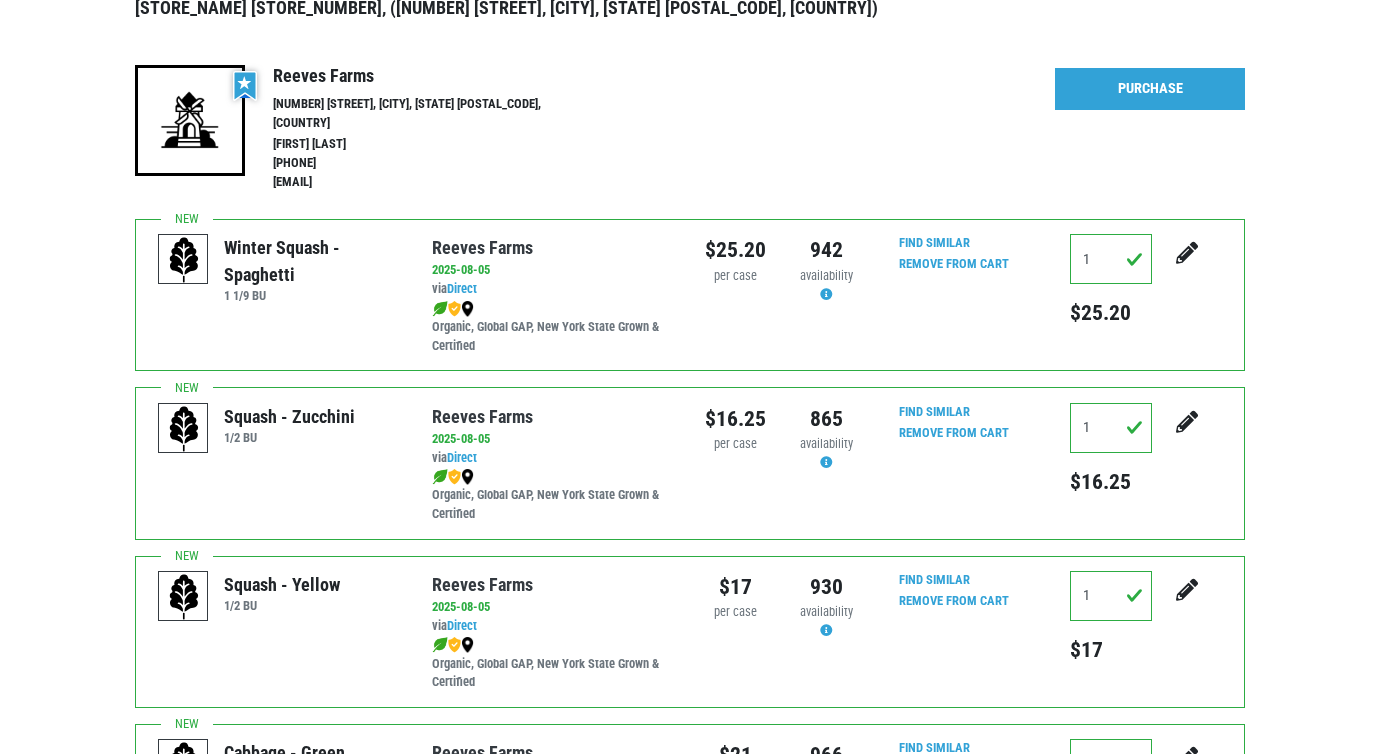 scroll, scrollTop: 0, scrollLeft: 0, axis: both 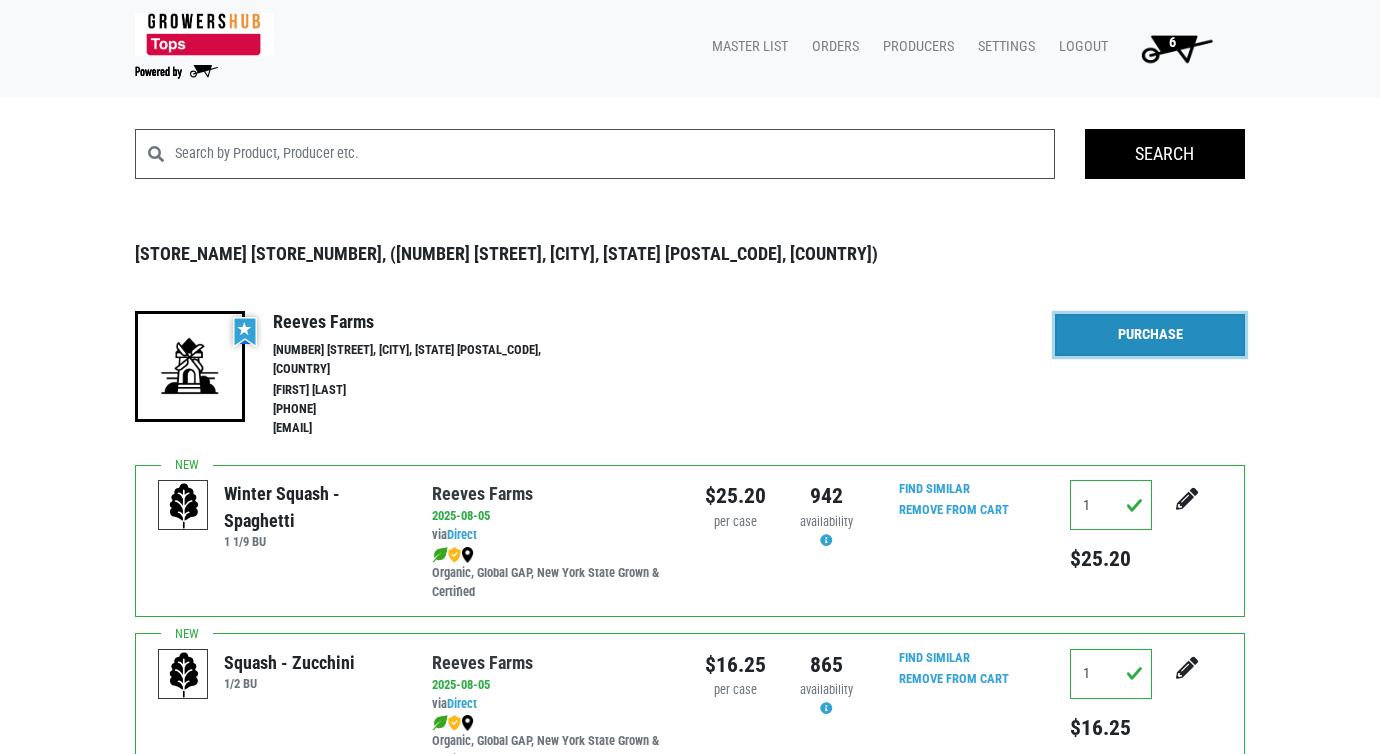 click on "Purchase" at bounding box center (1150, 335) 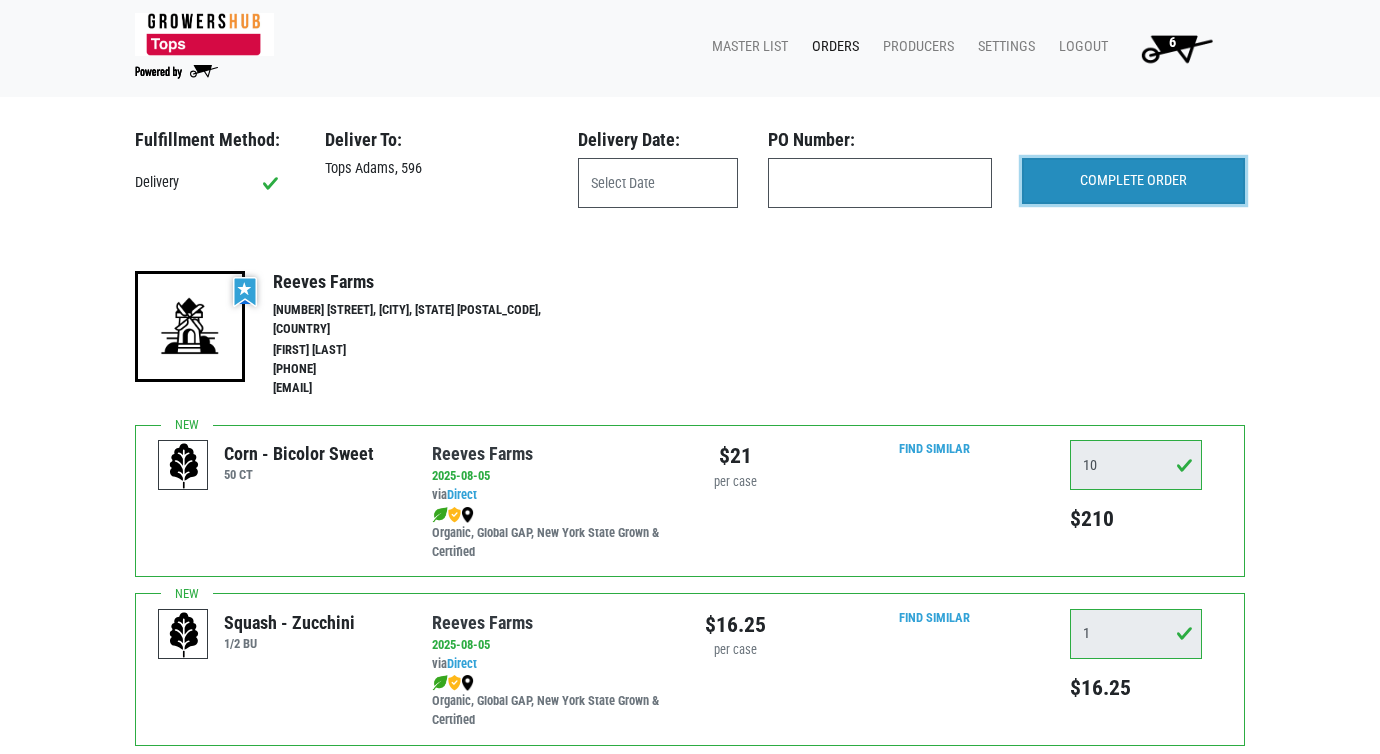 click on "COMPLETE ORDER" at bounding box center (1133, 181) 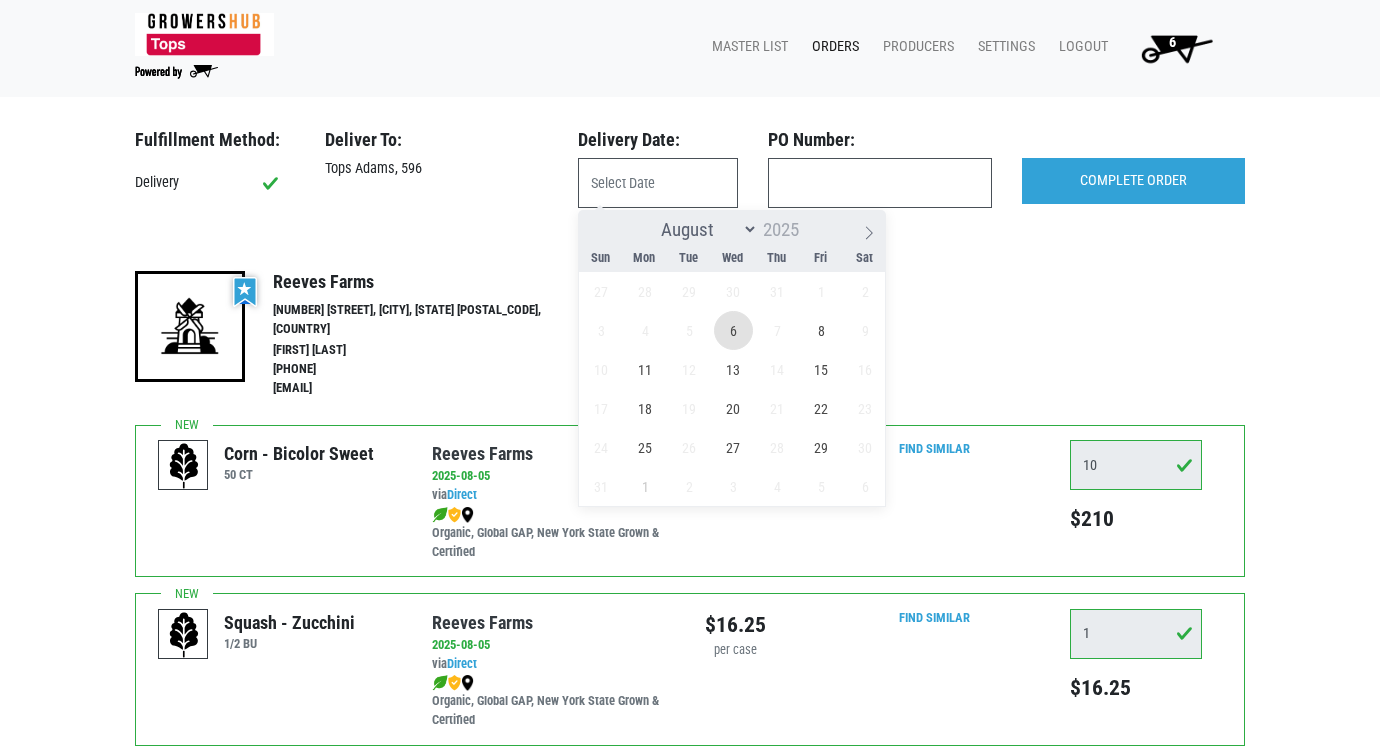 click on "6" at bounding box center [733, 330] 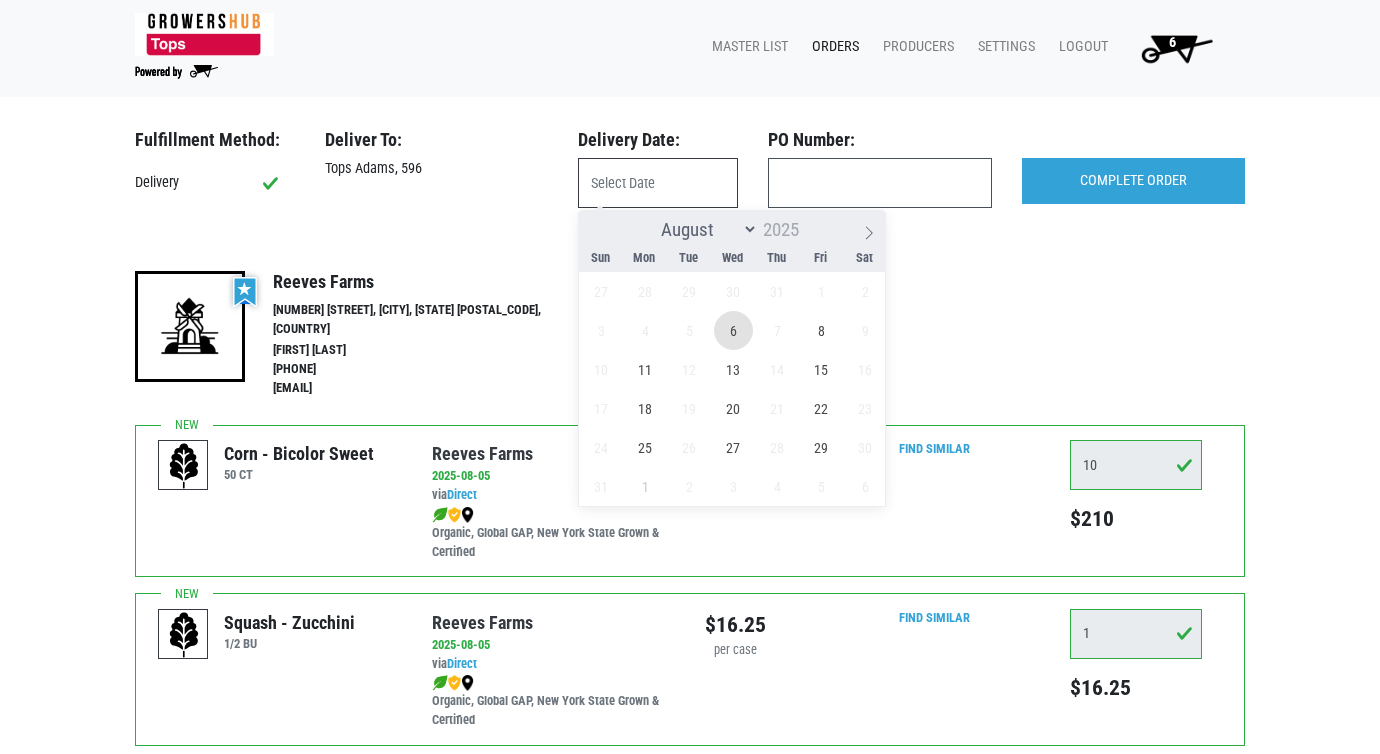 type on "[DATE]" 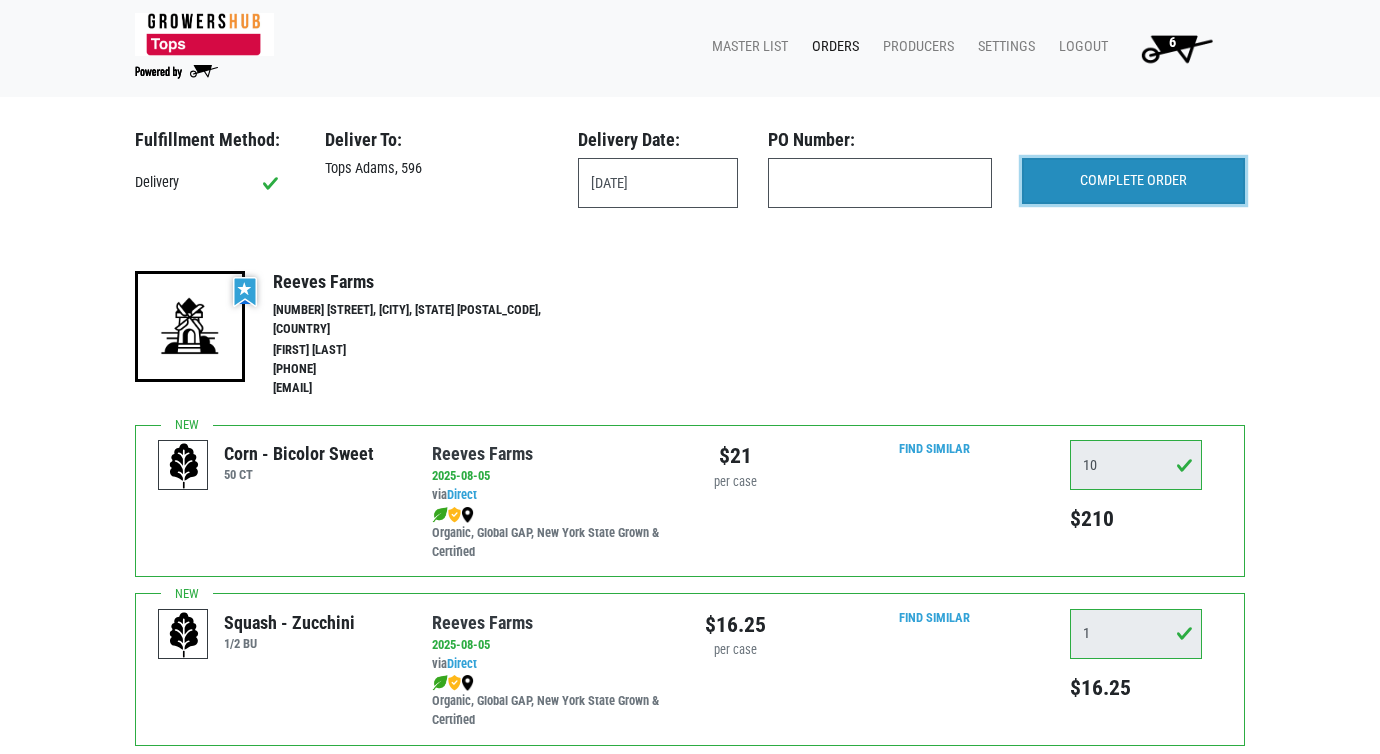 click on "COMPLETE ORDER" at bounding box center (1133, 181) 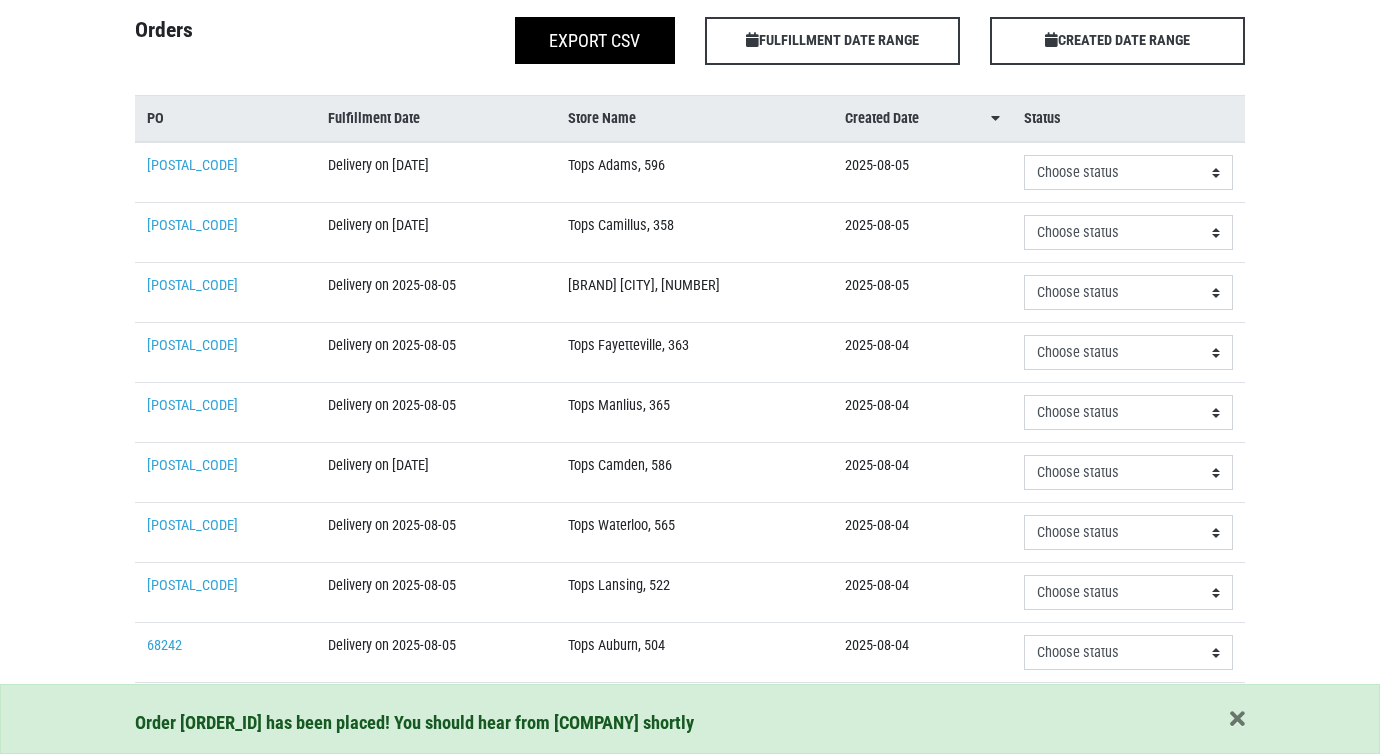 scroll, scrollTop: 100, scrollLeft: 0, axis: vertical 